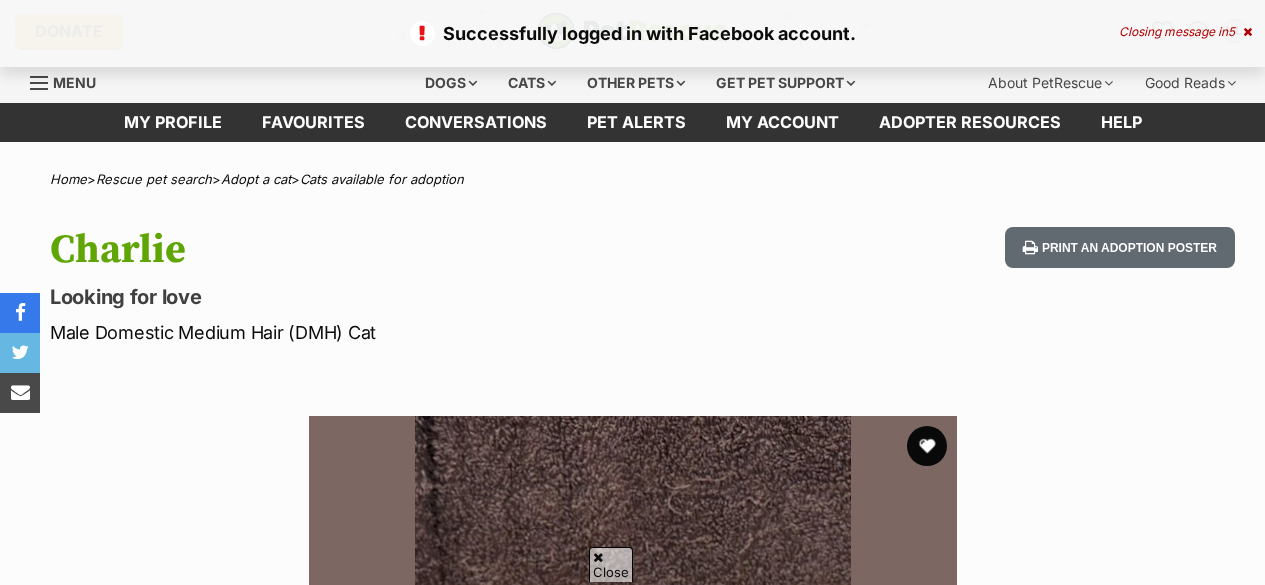 scroll, scrollTop: 600, scrollLeft: 0, axis: vertical 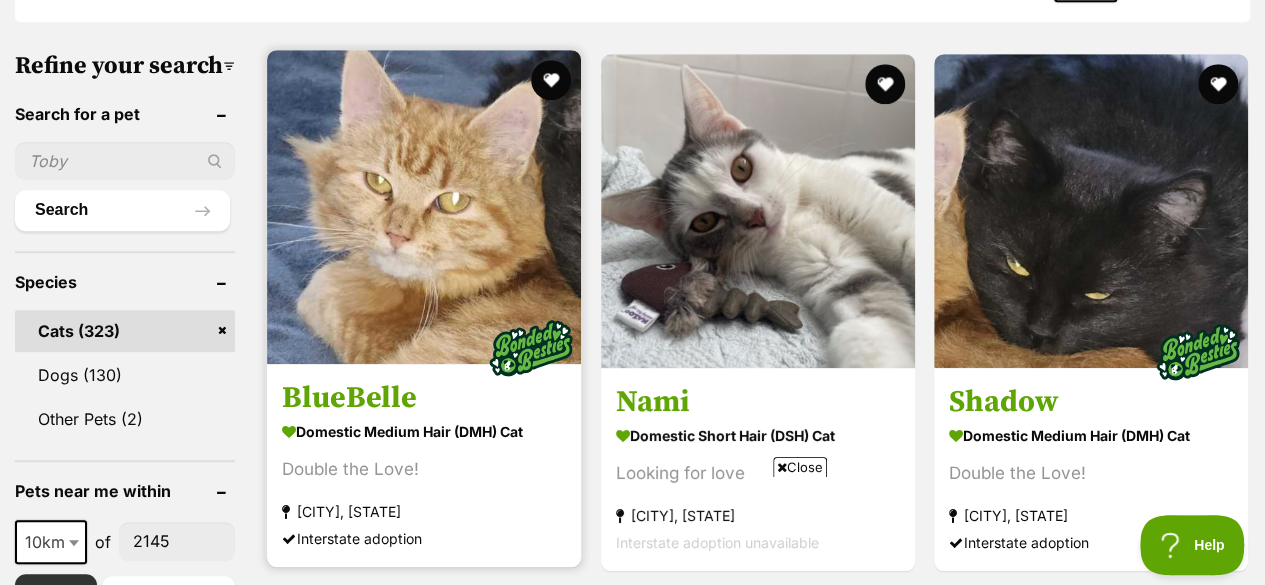 click on "BlueBelle
Domestic Medium Hair (DMH) Cat
Double the Love!
Chester Hill, NSW
Interstate adoption" at bounding box center [424, 464] 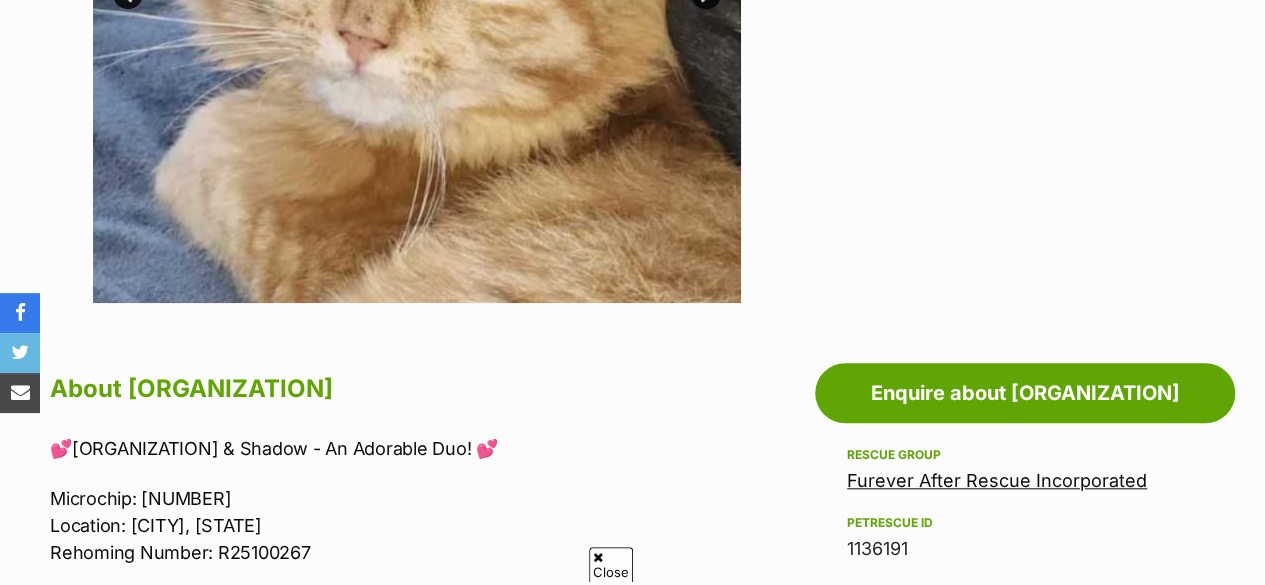 scroll, scrollTop: 0, scrollLeft: 0, axis: both 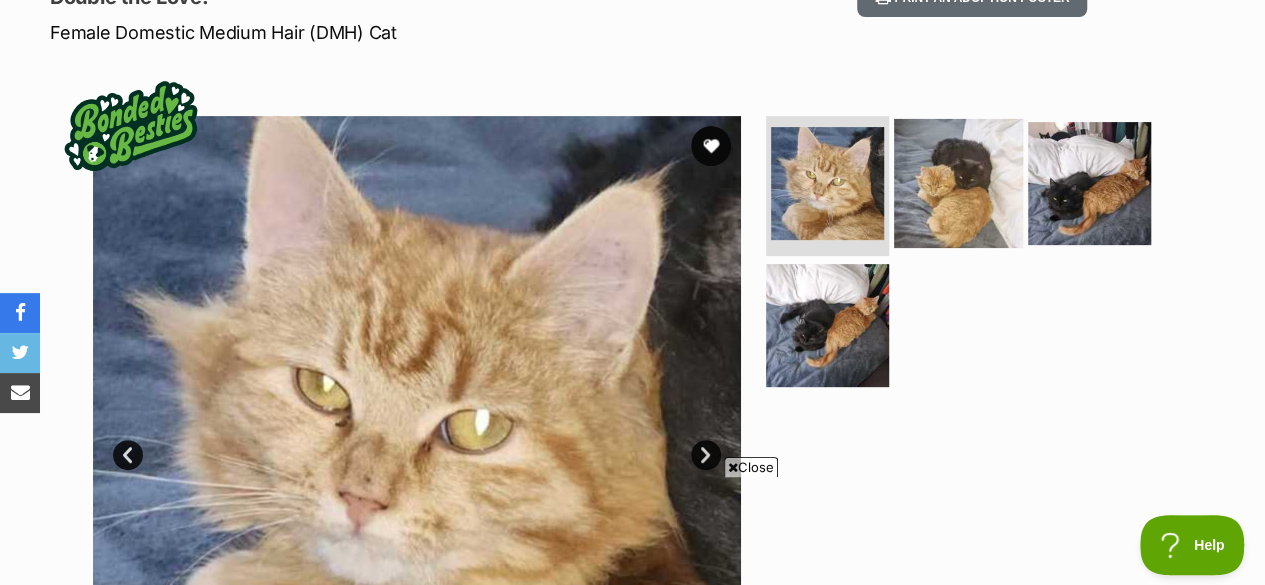 click at bounding box center [958, 183] 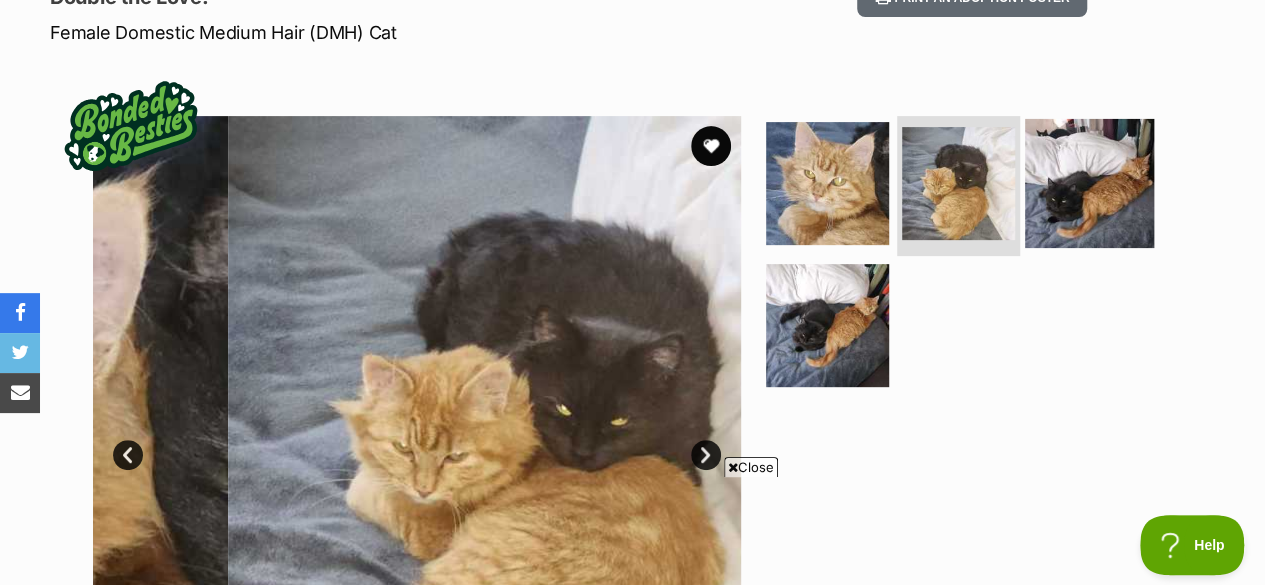 scroll, scrollTop: 0, scrollLeft: 0, axis: both 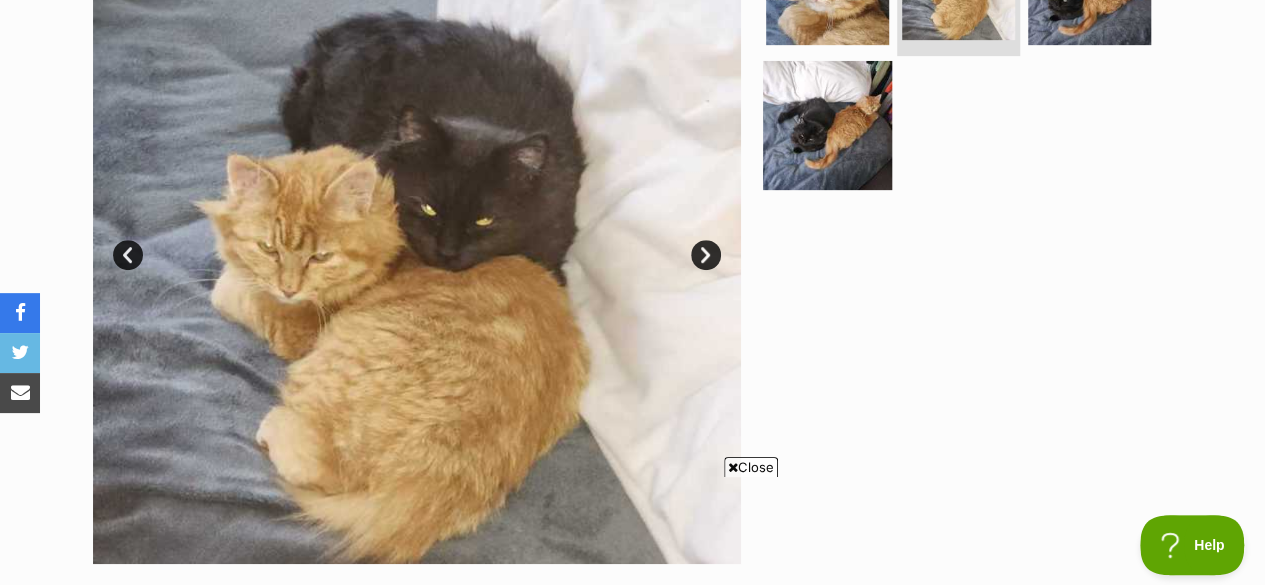click at bounding box center (827, 124) 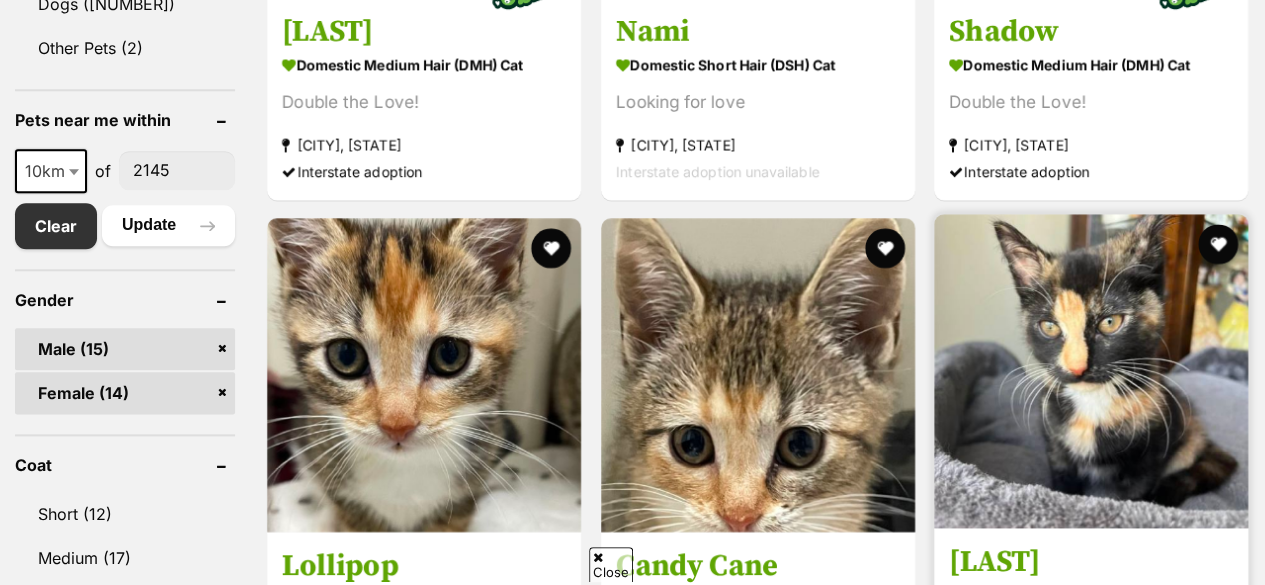 scroll, scrollTop: 1476, scrollLeft: 0, axis: vertical 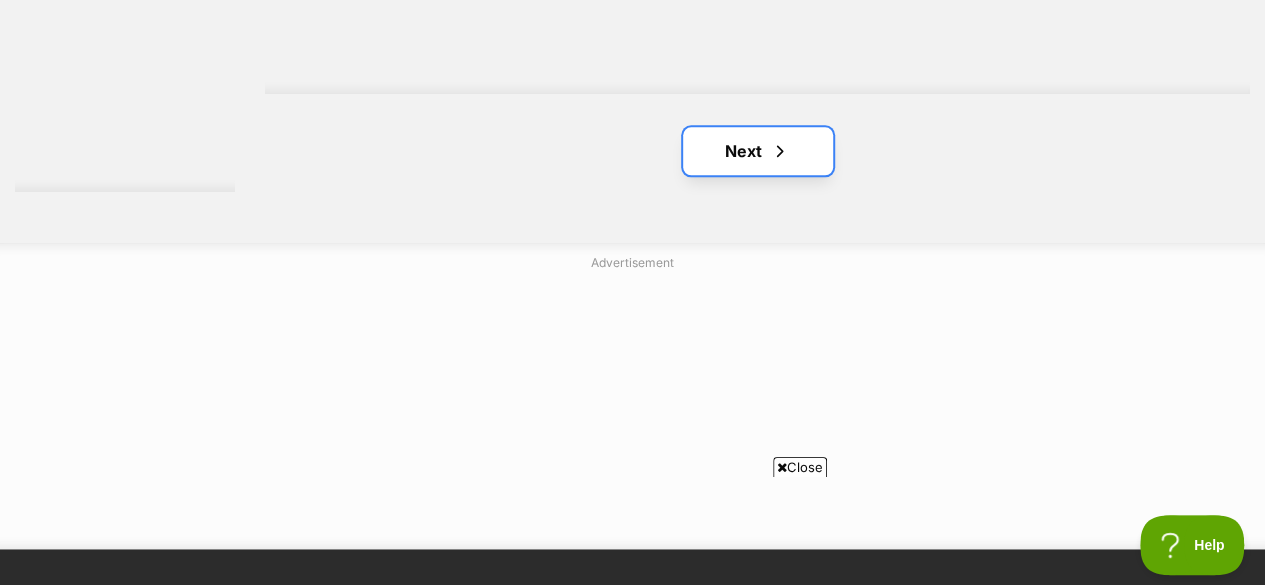 click on "Next" at bounding box center (758, 151) 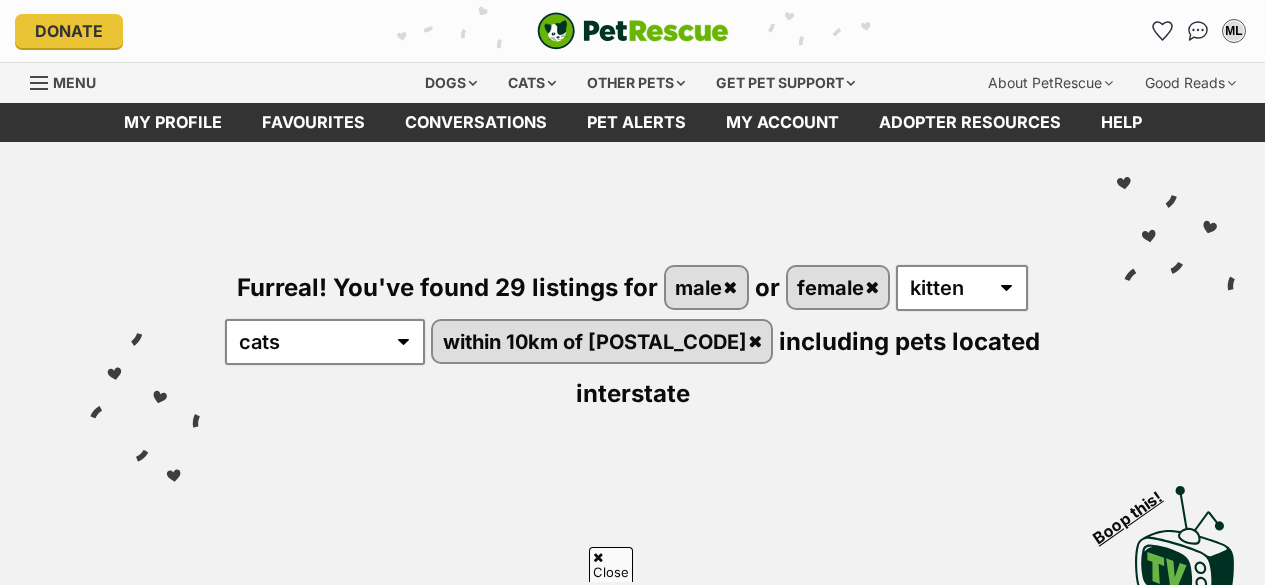 scroll, scrollTop: 500, scrollLeft: 0, axis: vertical 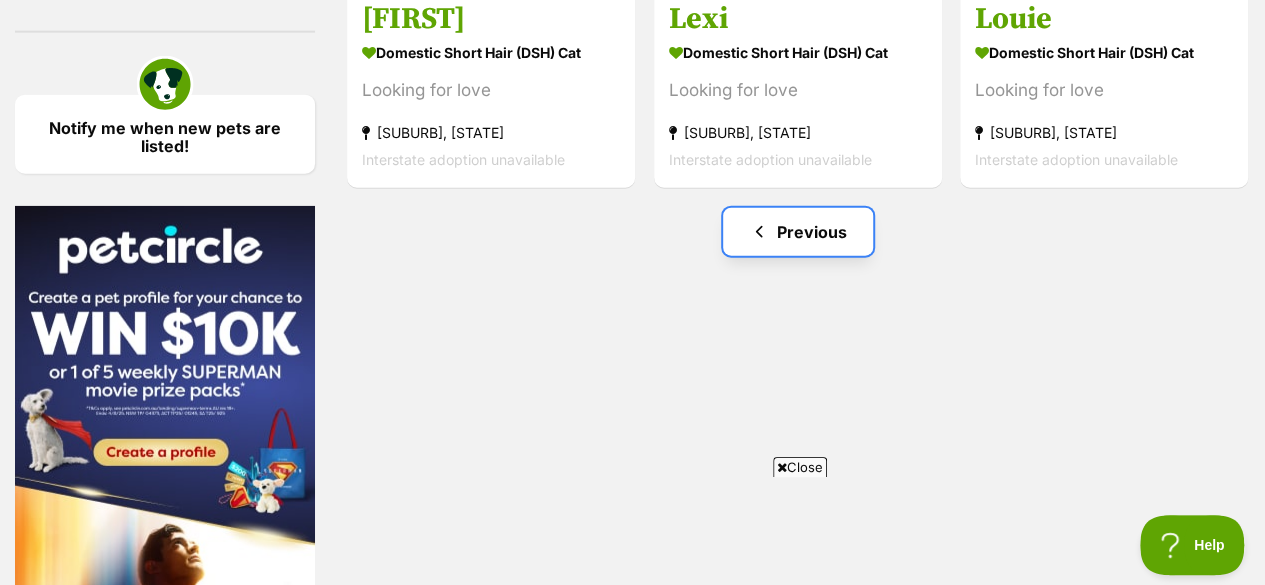 click on "Previous" at bounding box center [798, 232] 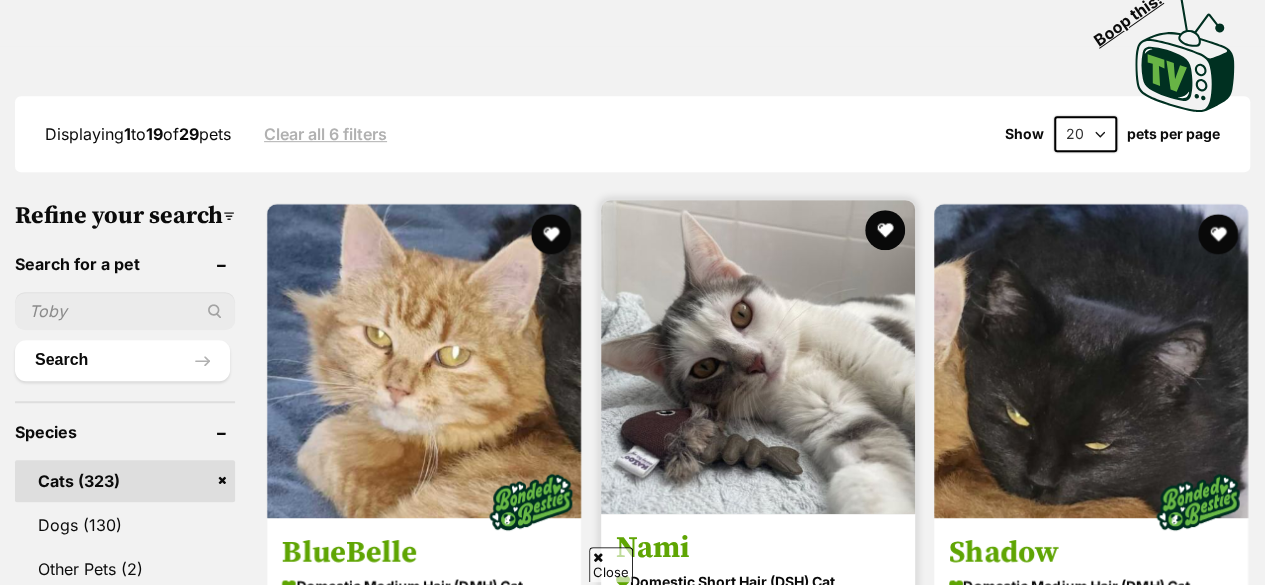 scroll, scrollTop: 0, scrollLeft: 0, axis: both 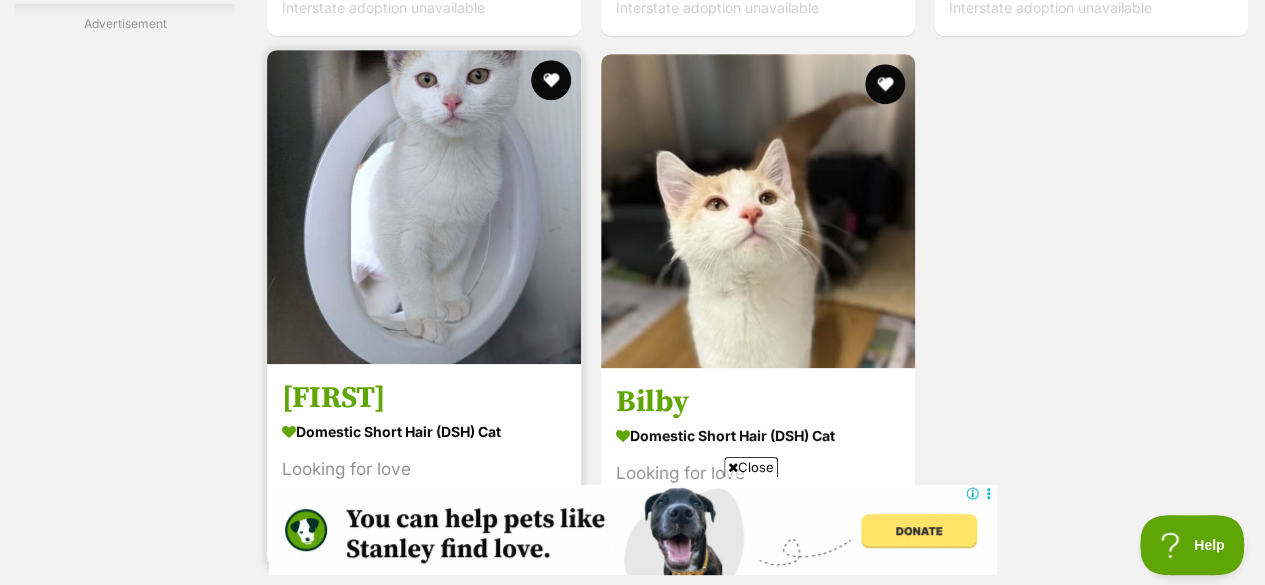 click at bounding box center [424, 207] 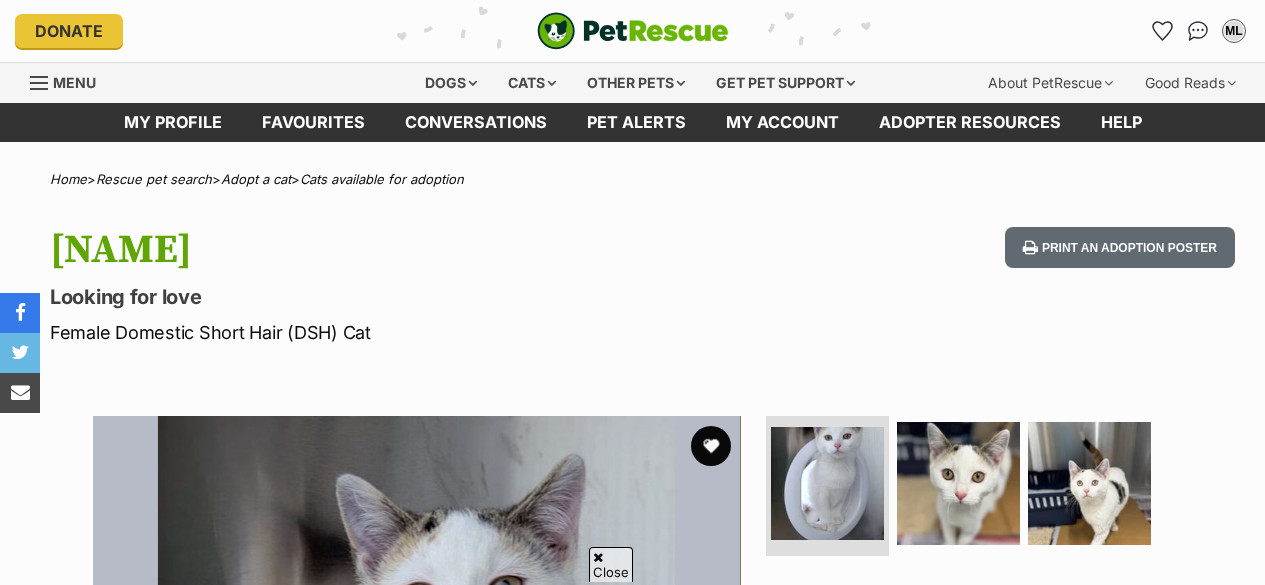 scroll, scrollTop: 900, scrollLeft: 0, axis: vertical 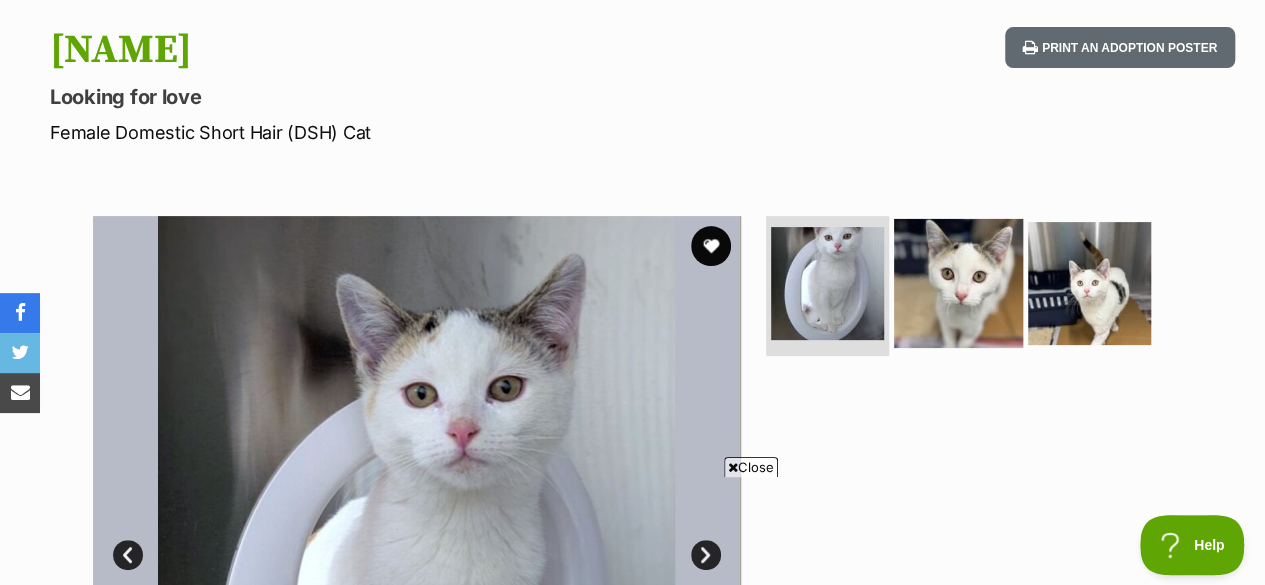 click at bounding box center [958, 283] 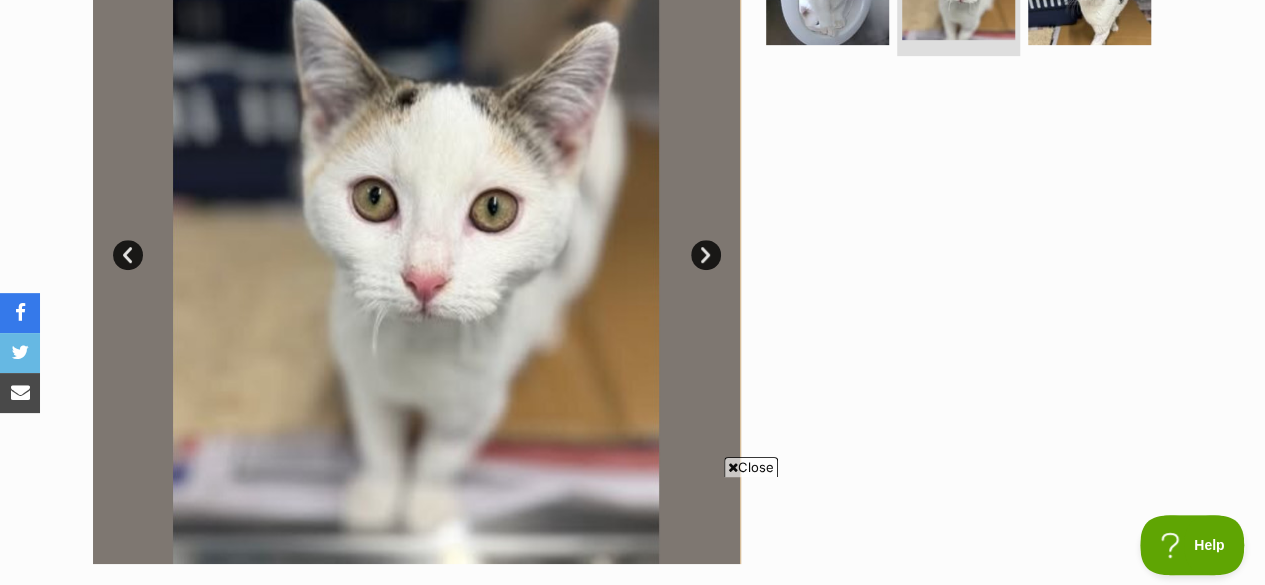 scroll, scrollTop: 300, scrollLeft: 0, axis: vertical 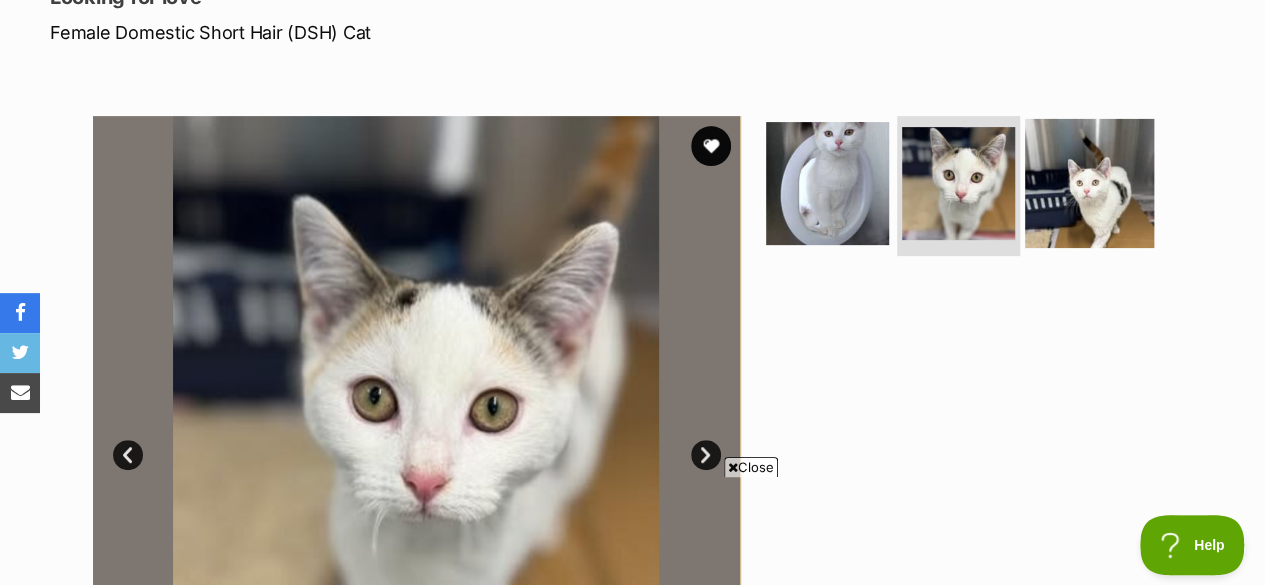 click at bounding box center (1089, 183) 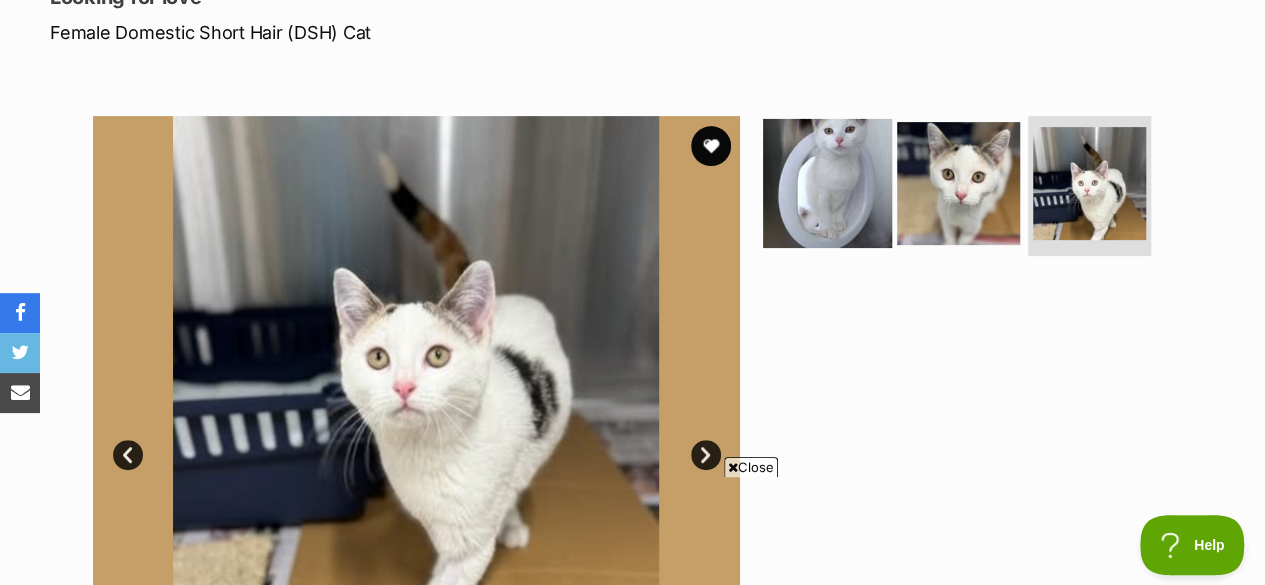 click at bounding box center (827, 183) 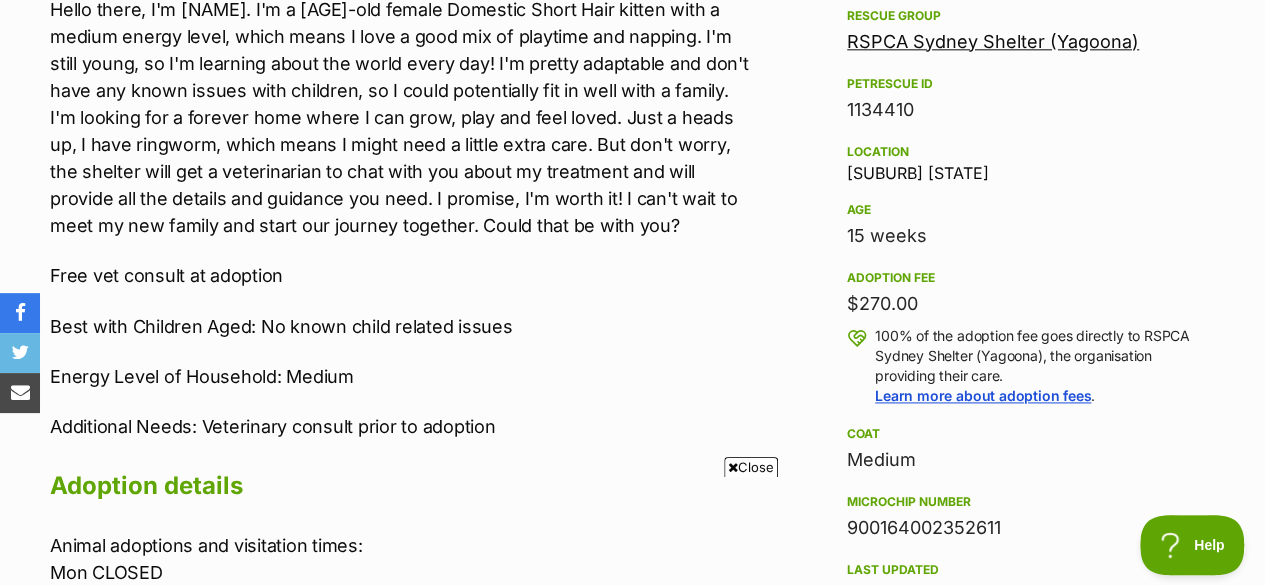 scroll, scrollTop: 1100, scrollLeft: 0, axis: vertical 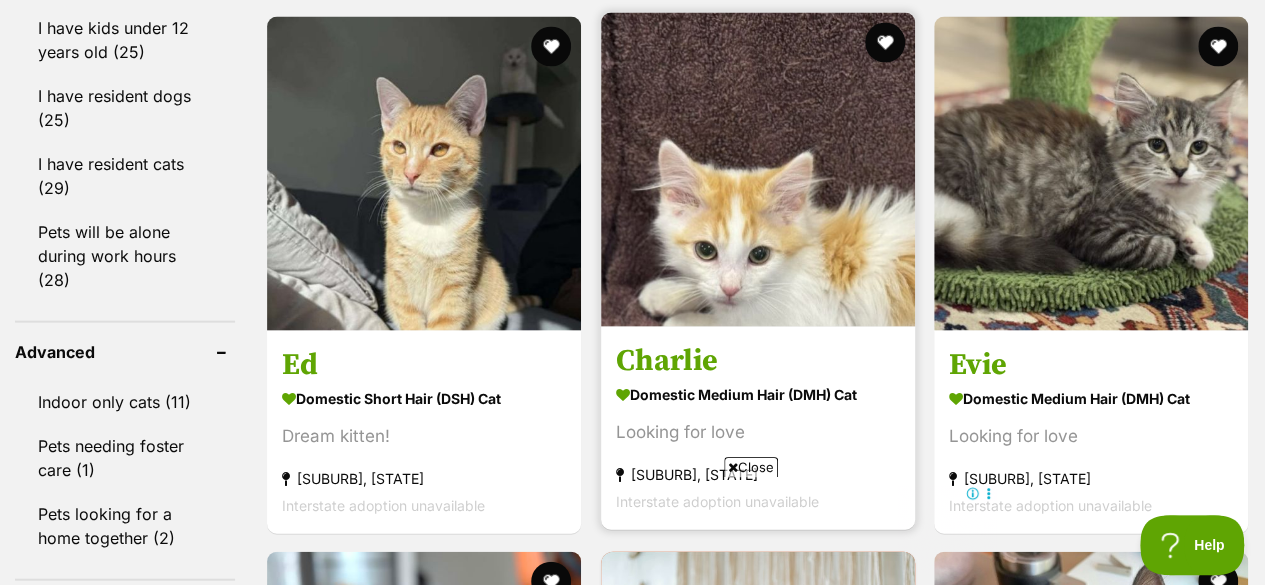 click on "Charlie" at bounding box center [758, 360] 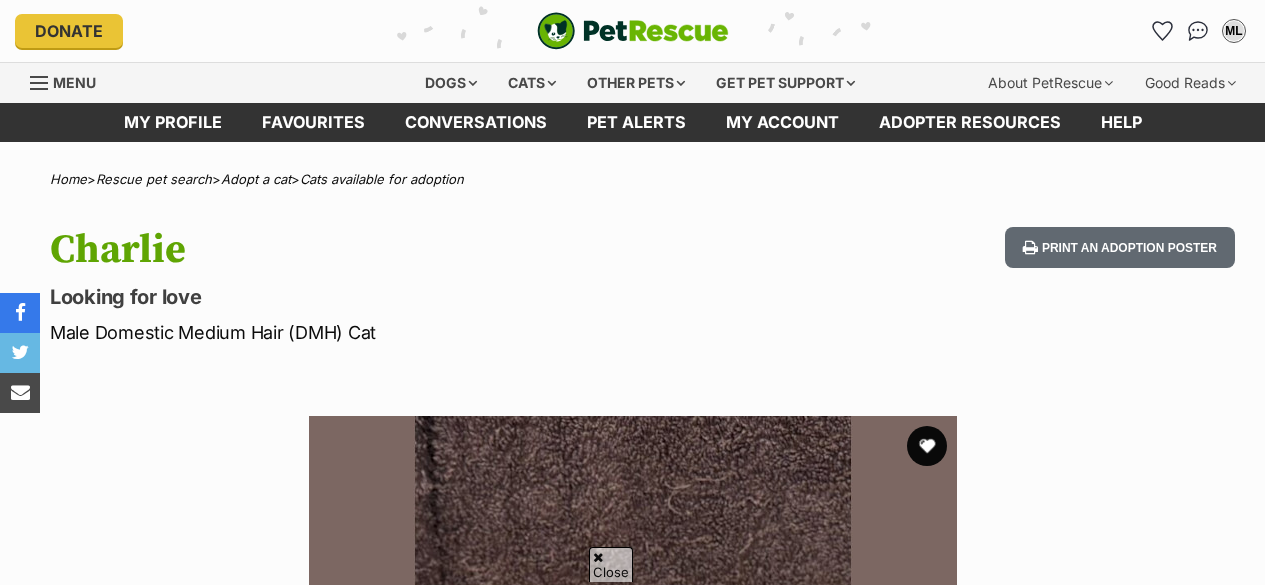 scroll, scrollTop: 600, scrollLeft: 0, axis: vertical 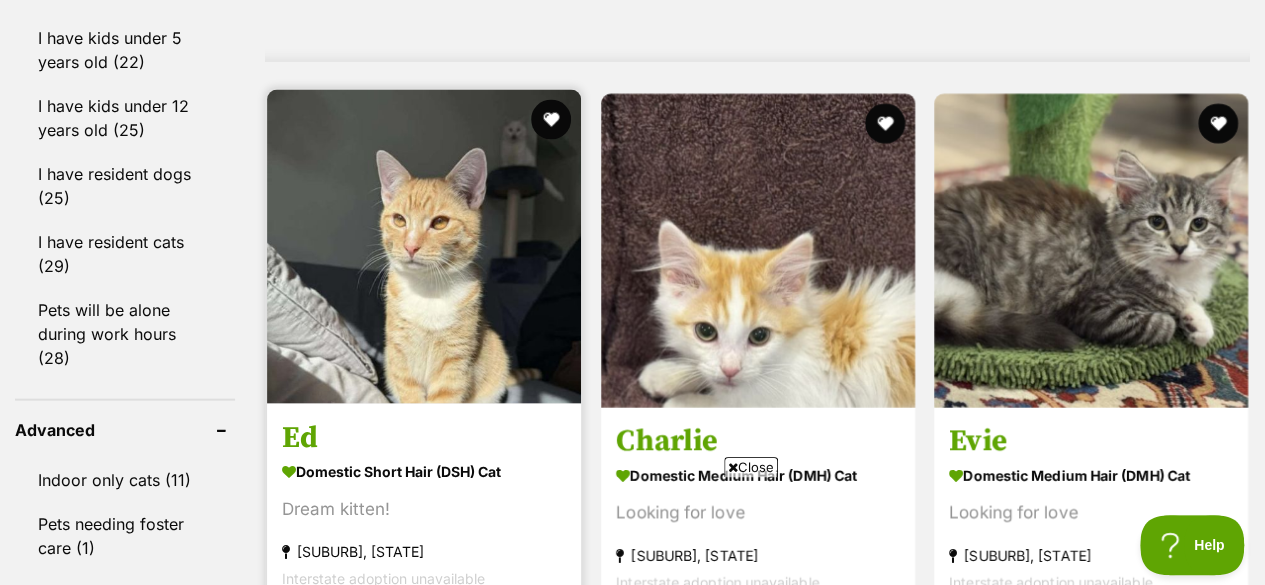 click at bounding box center (424, 246) 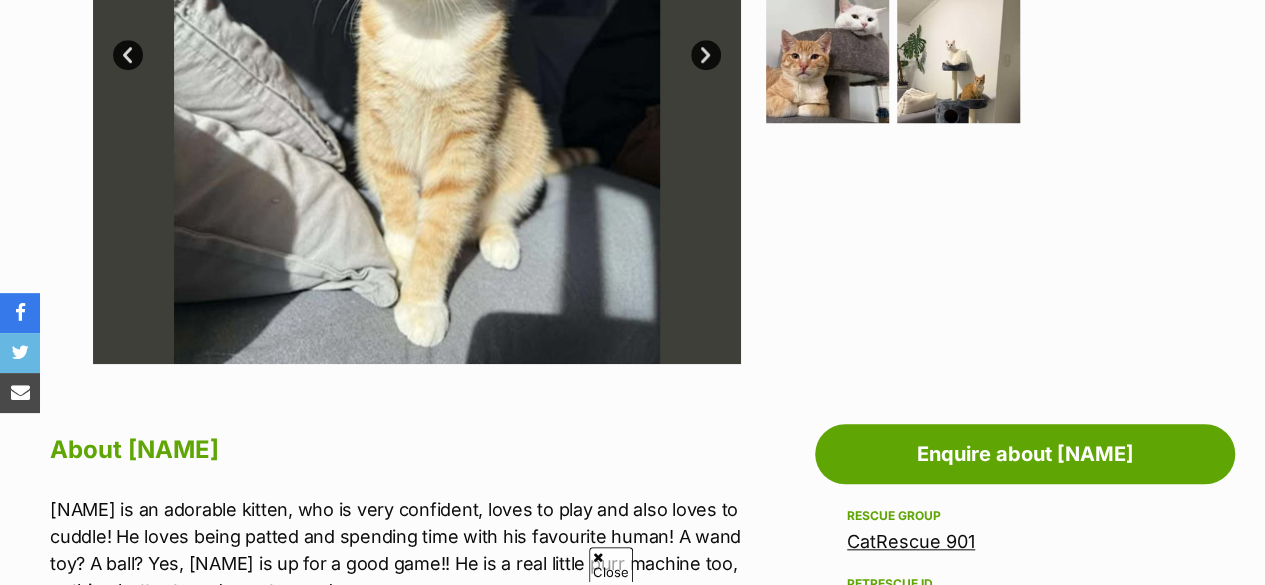 scroll, scrollTop: 0, scrollLeft: 0, axis: both 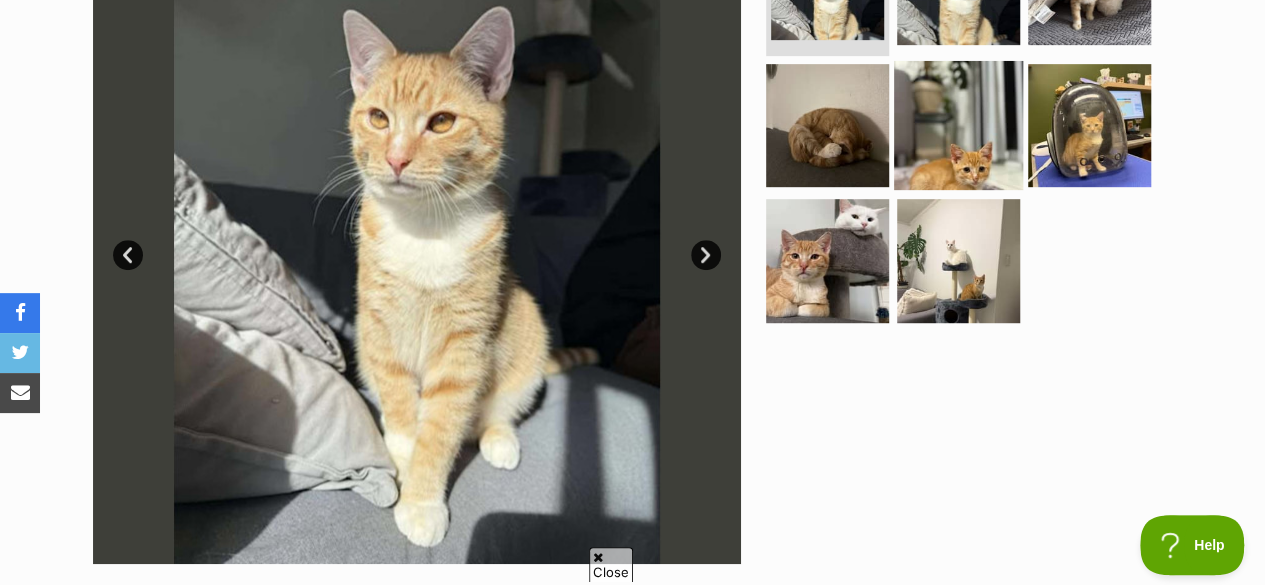 click at bounding box center [958, 124] 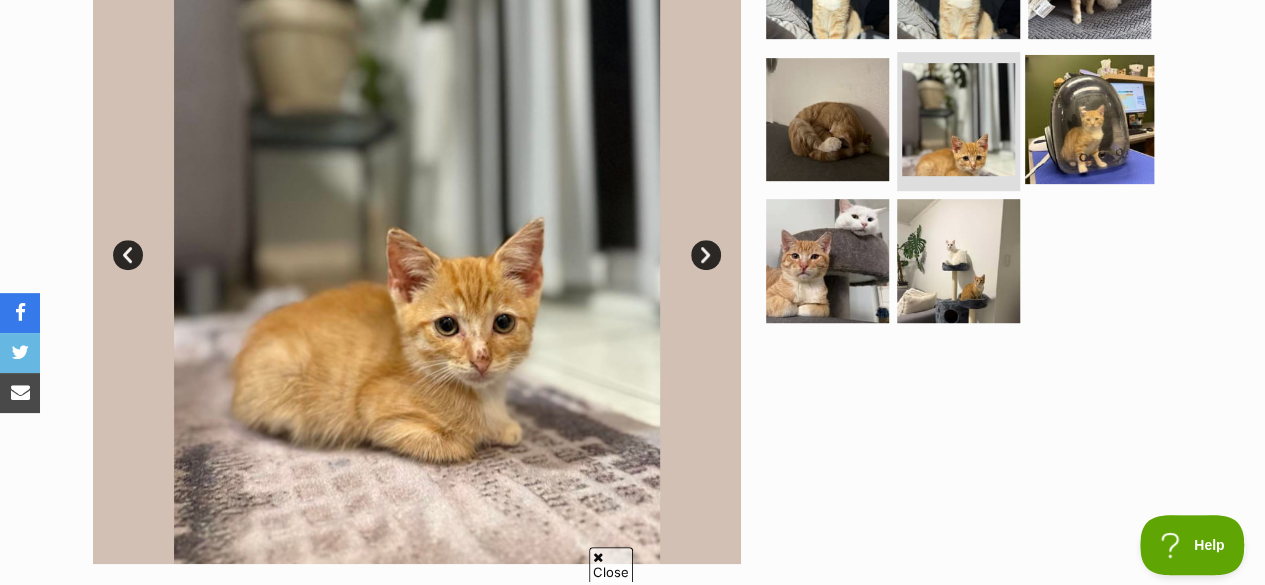 click at bounding box center (1089, 118) 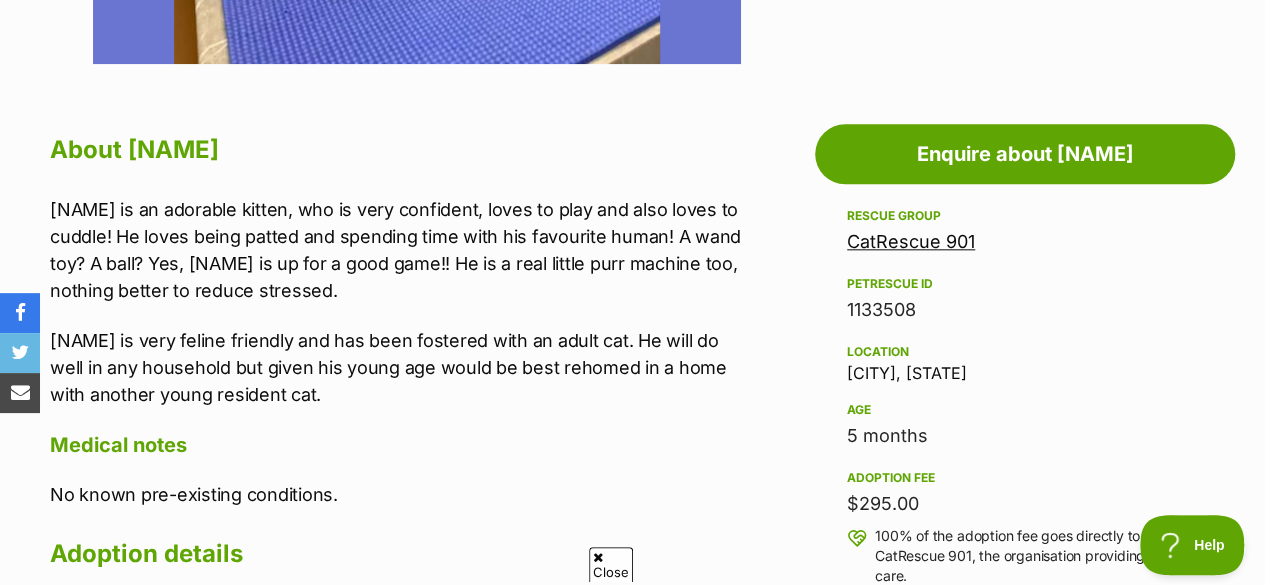 scroll, scrollTop: 0, scrollLeft: 0, axis: both 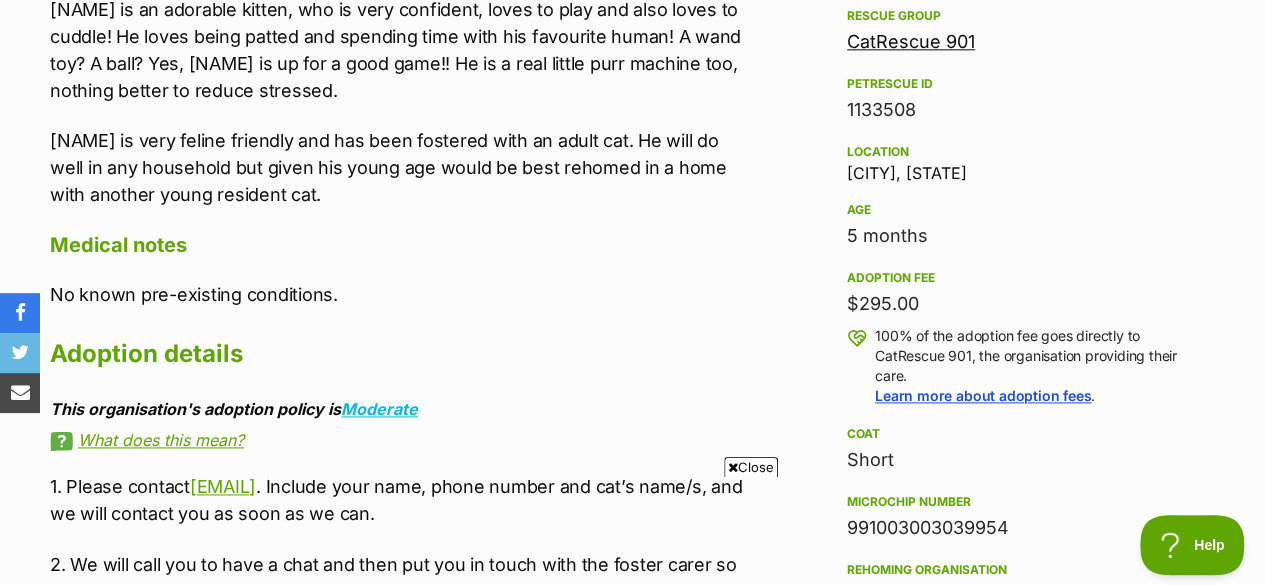 drag, startPoint x: 852, startPoint y: 304, endPoint x: 914, endPoint y: 305, distance: 62.008064 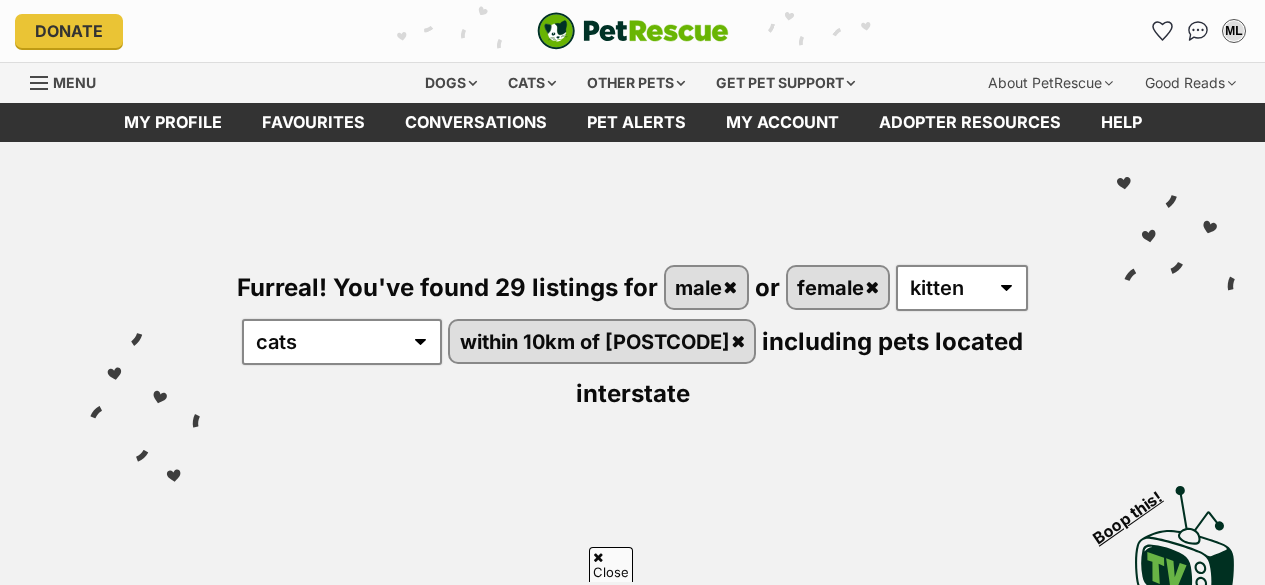 scroll, scrollTop: 1733, scrollLeft: 0, axis: vertical 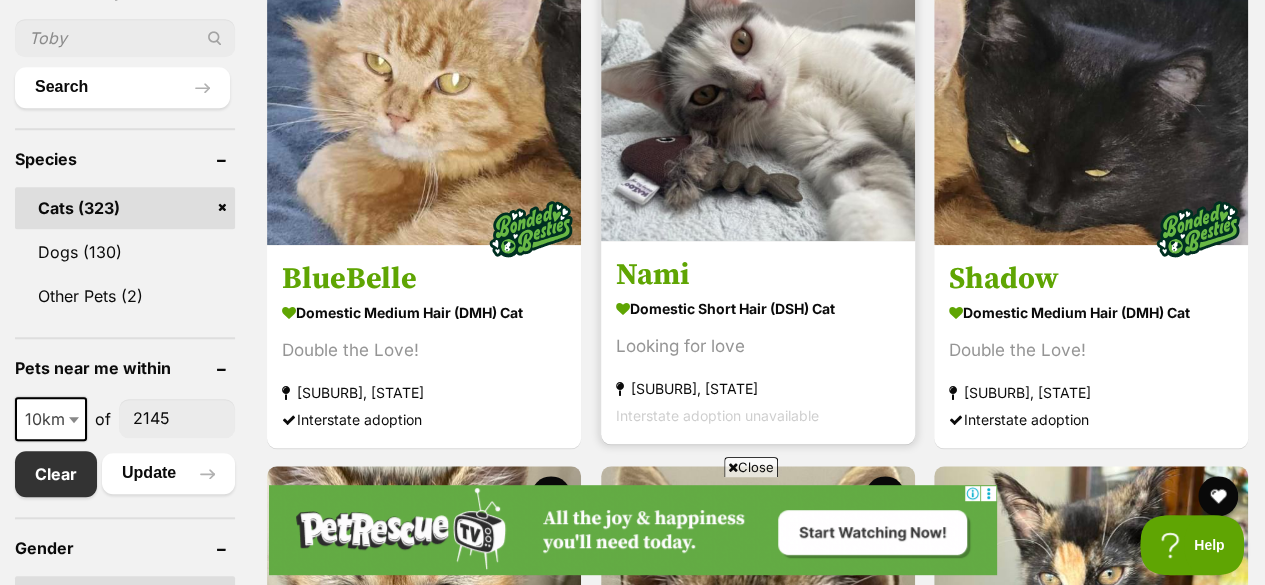 click on "Nami" at bounding box center [758, 274] 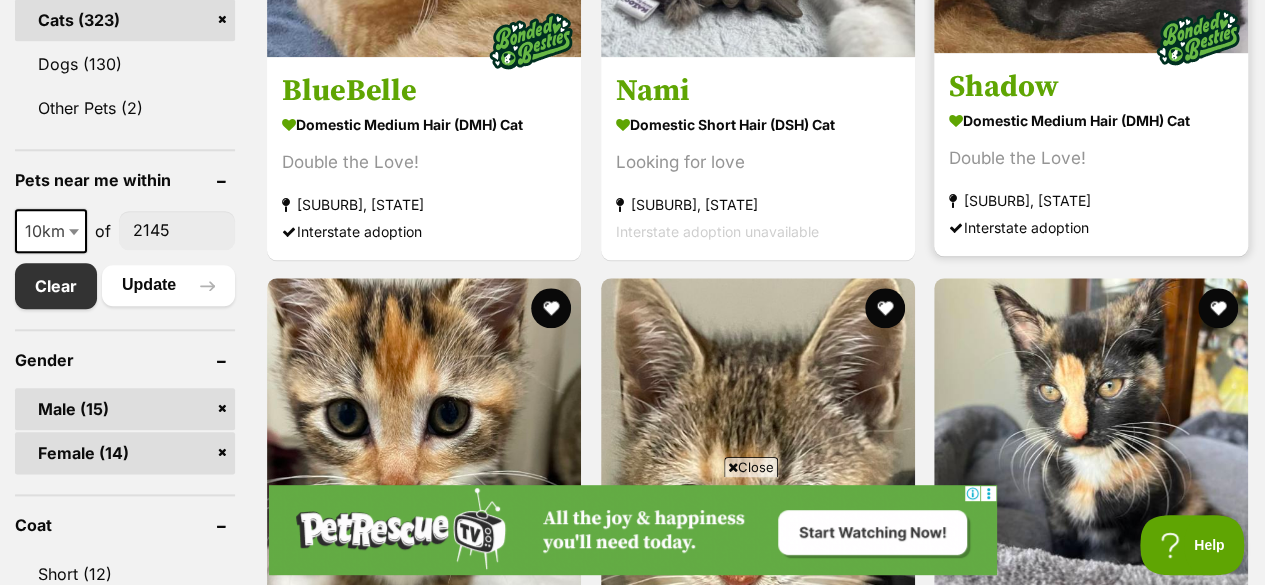 scroll, scrollTop: 1271, scrollLeft: 0, axis: vertical 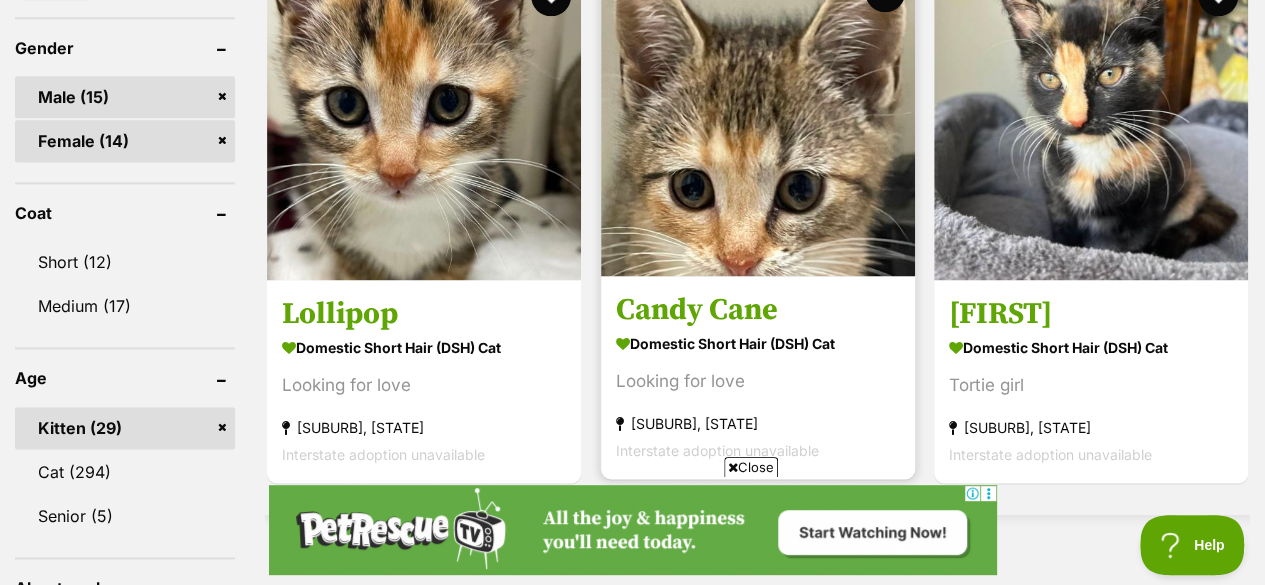 click on "Candy Cane" at bounding box center [758, 310] 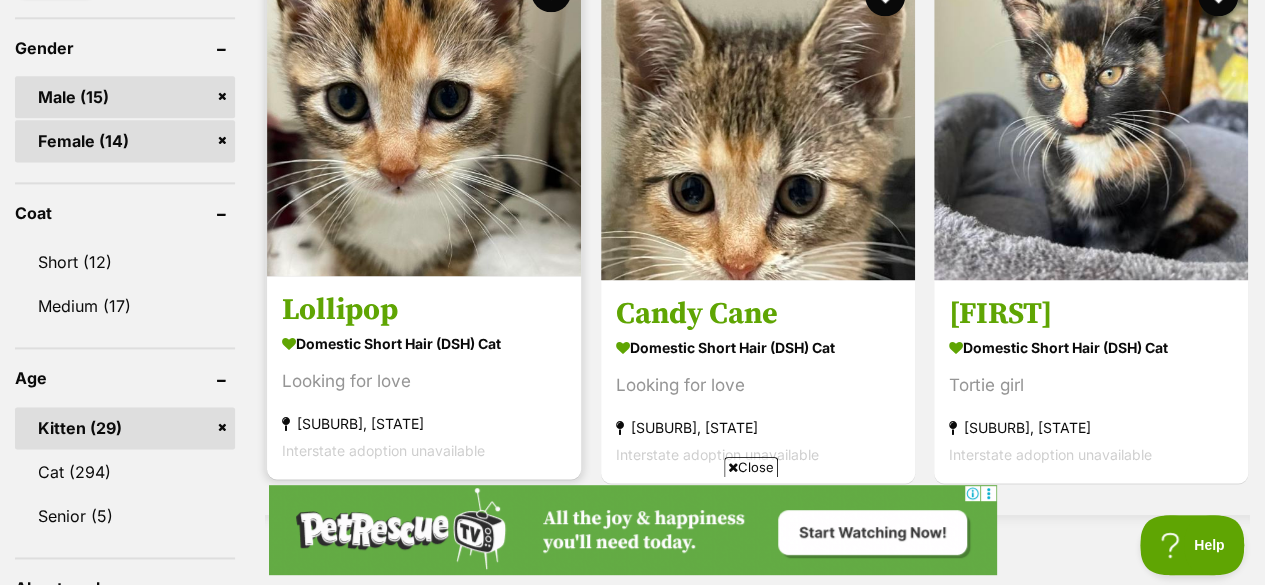 click on "Lollipop
Domestic Short Hair (DSH) Cat
Looking for love
Strathfield South, NSW
Interstate adoption unavailable" at bounding box center (424, 377) 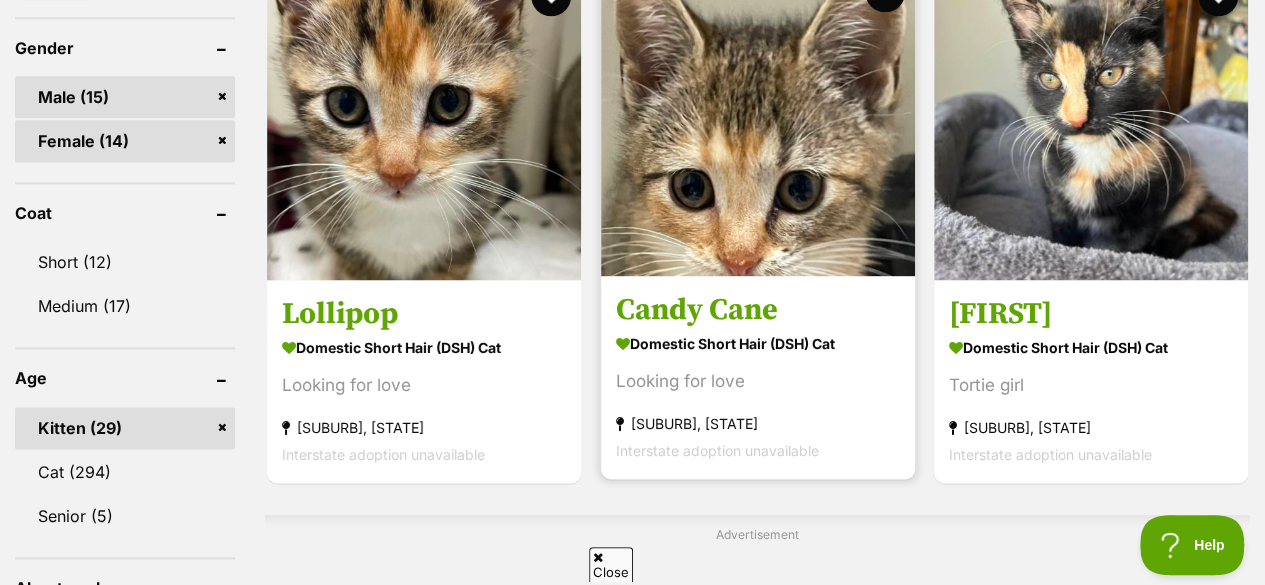 scroll, scrollTop: 0, scrollLeft: 0, axis: both 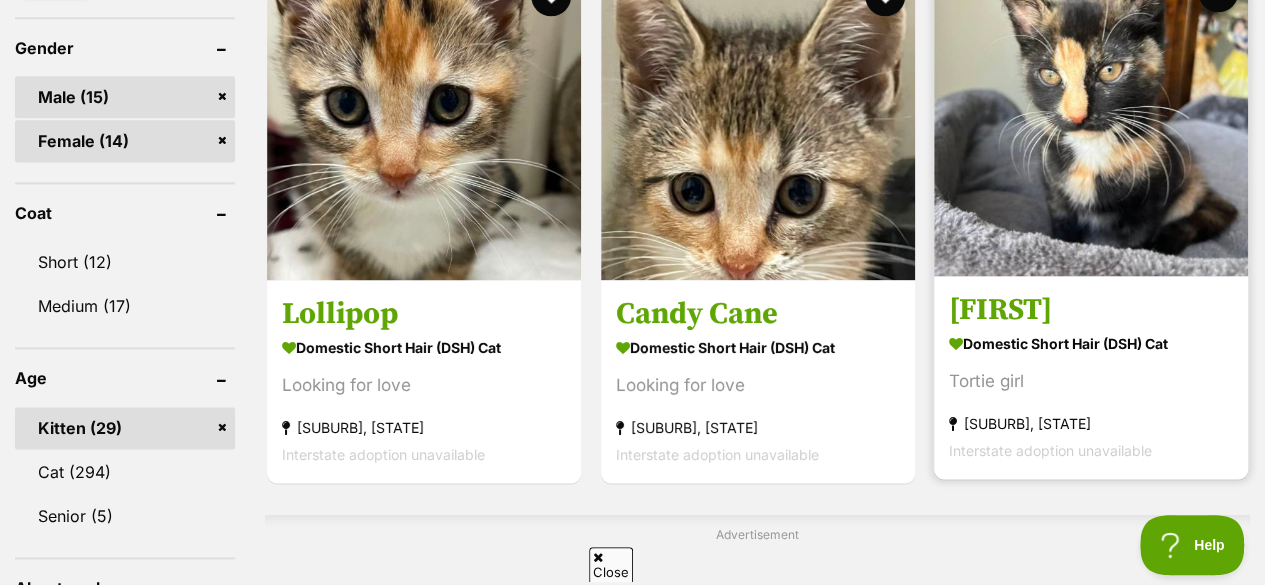 click on "Domestic Short Hair (DSH) Cat" at bounding box center [1091, 343] 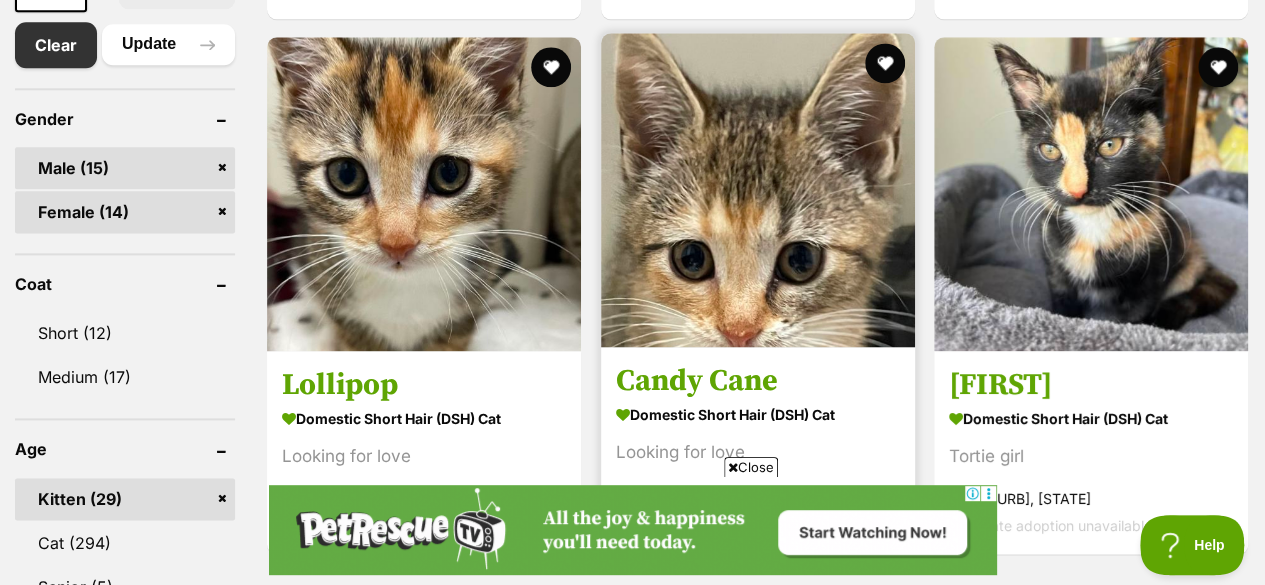 scroll, scrollTop: 0, scrollLeft: 0, axis: both 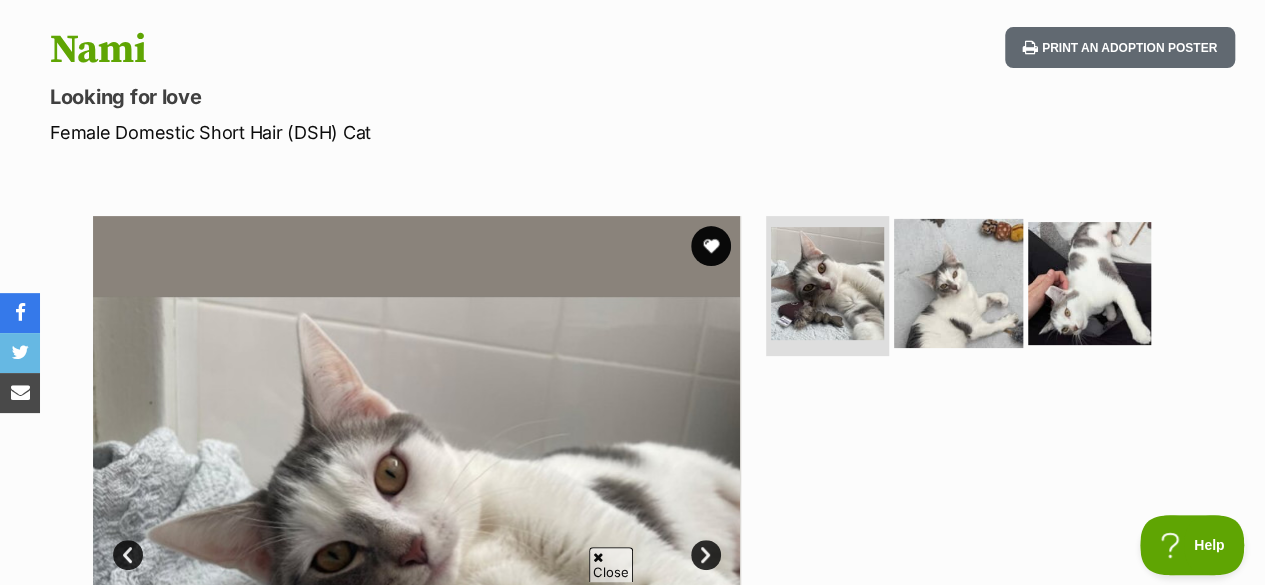 click at bounding box center (958, 283) 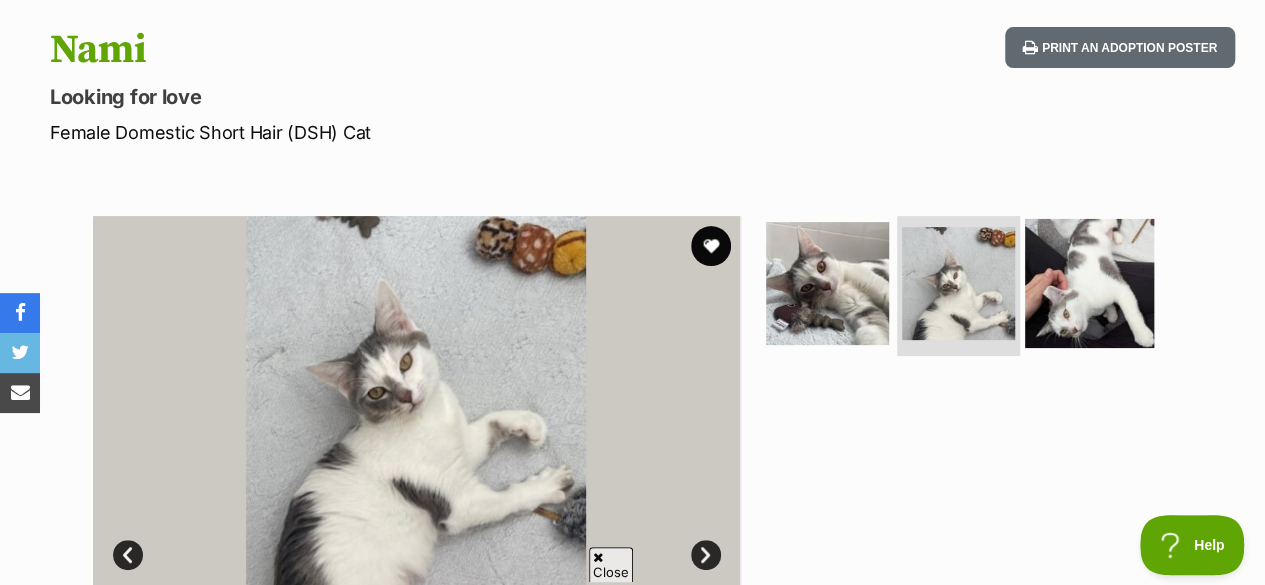 click at bounding box center [1089, 283] 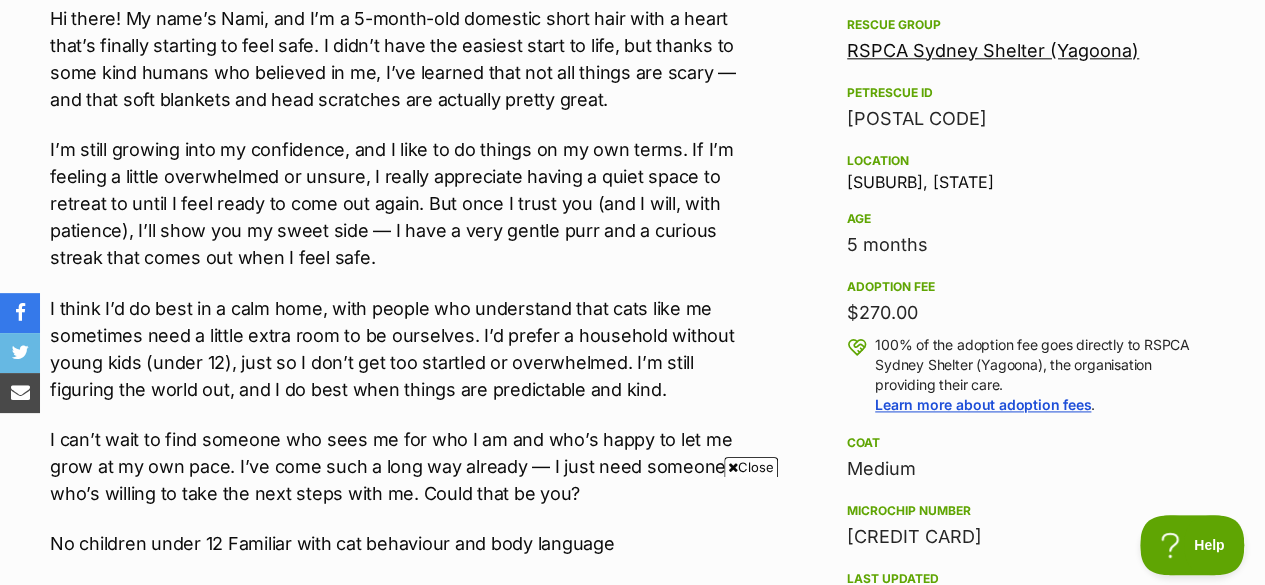 scroll, scrollTop: 1200, scrollLeft: 0, axis: vertical 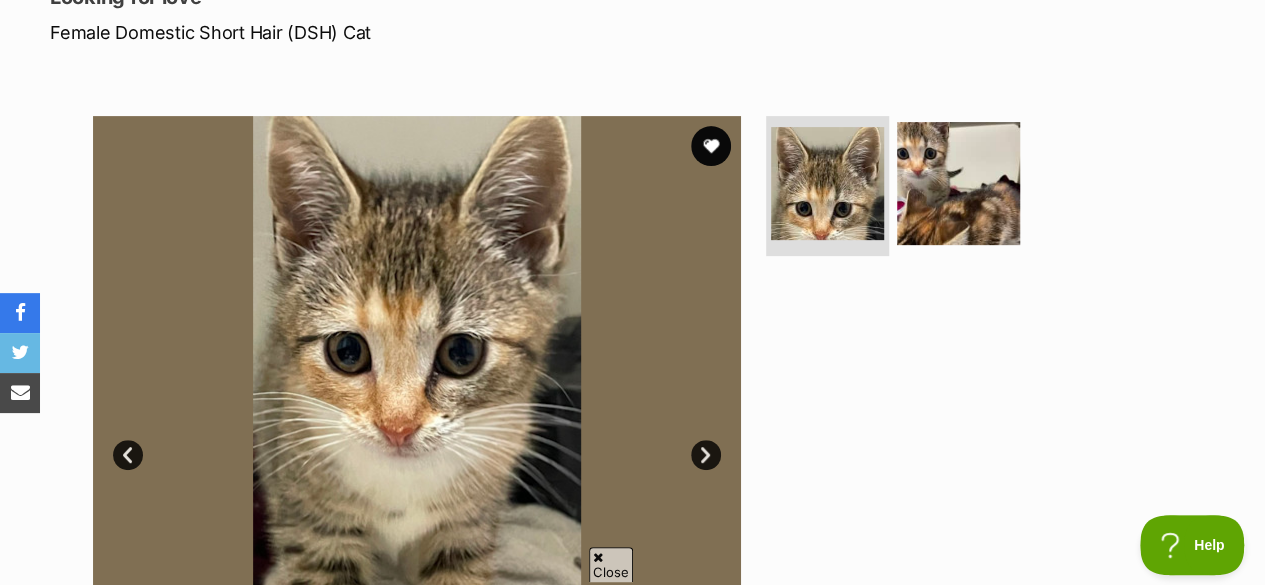 click at bounding box center (967, 190) 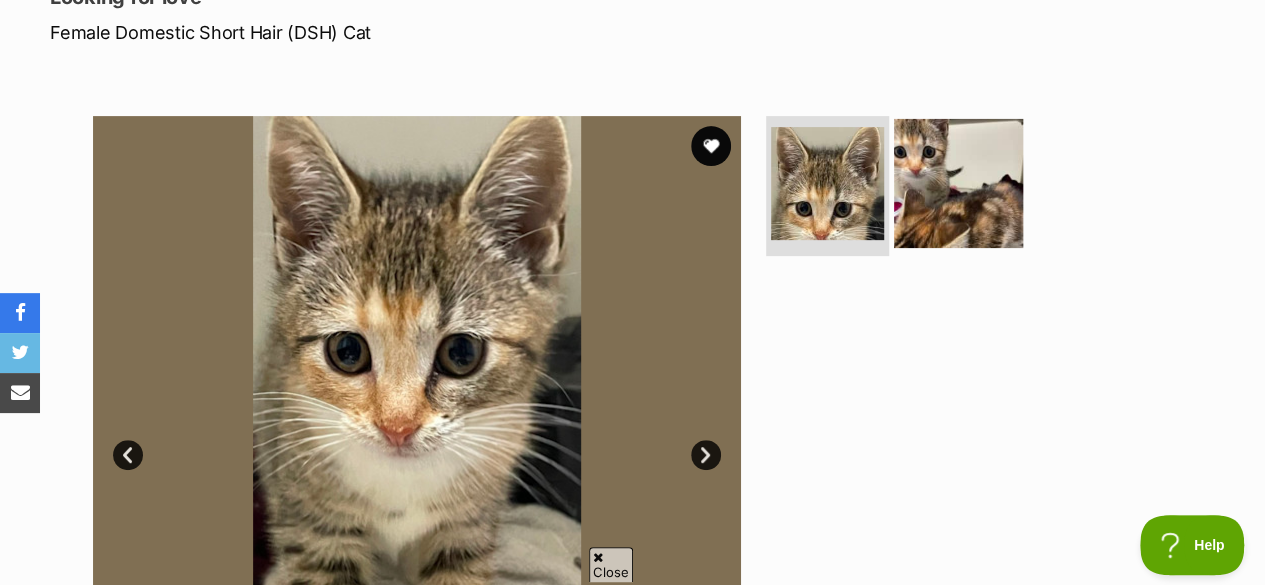 click at bounding box center (958, 183) 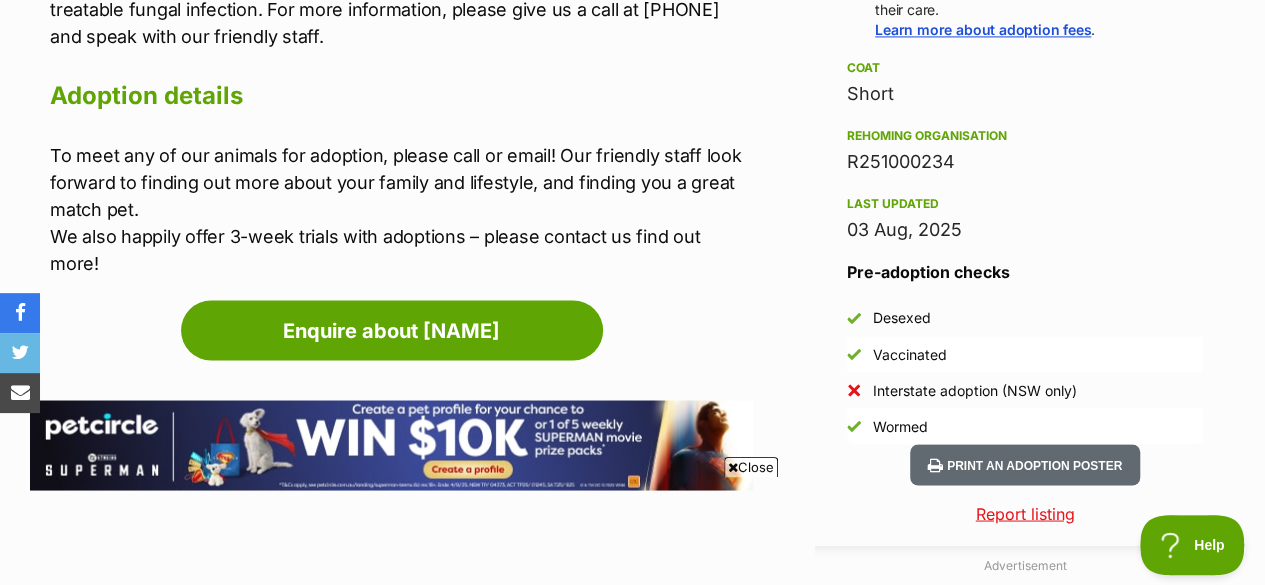 scroll, scrollTop: 1600, scrollLeft: 0, axis: vertical 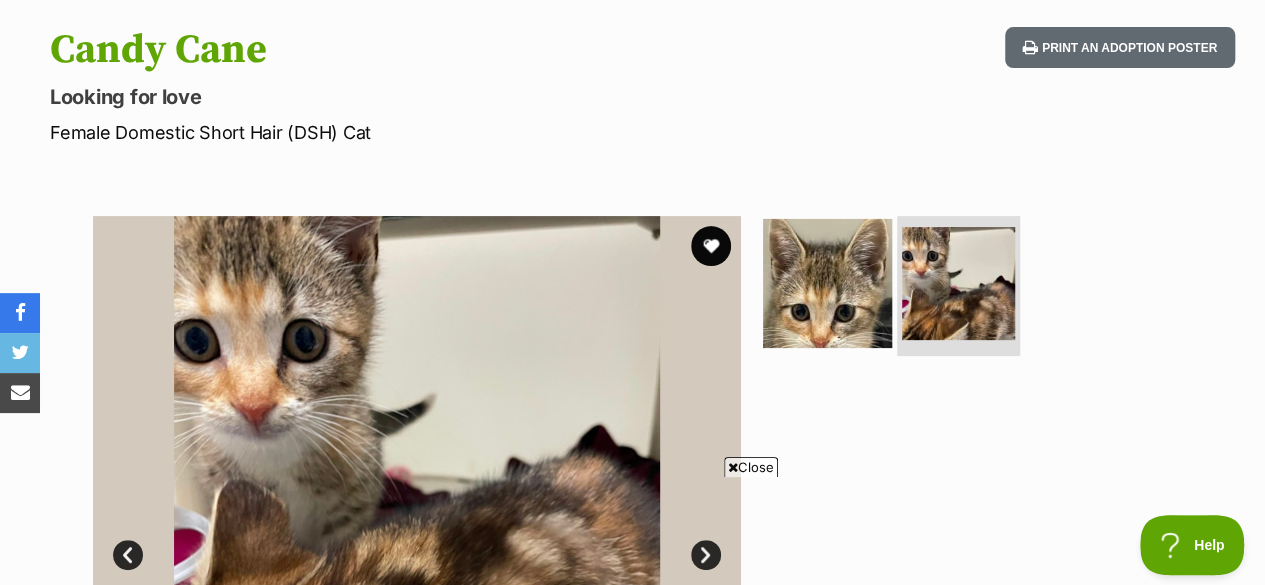 click at bounding box center (827, 283) 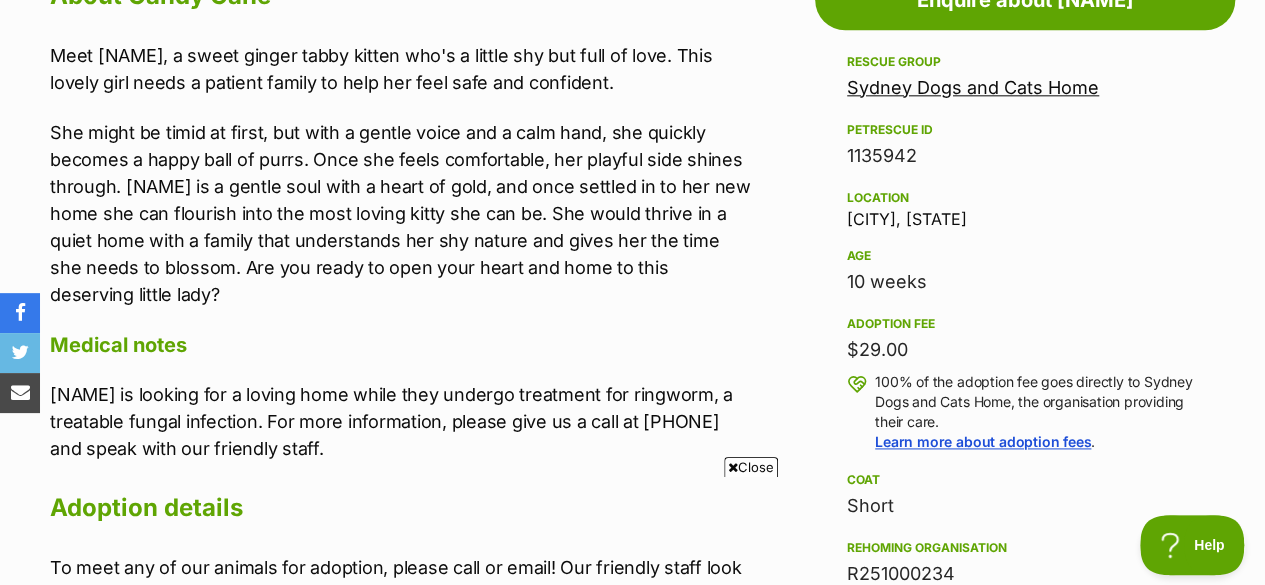 scroll, scrollTop: 900, scrollLeft: 0, axis: vertical 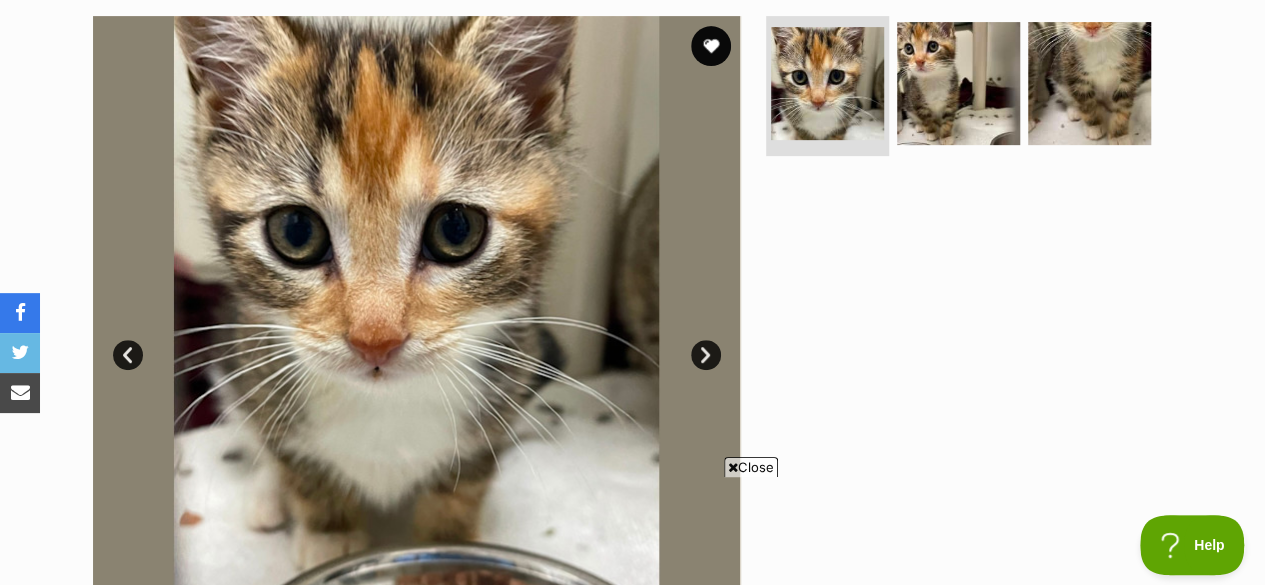 click on "Next" at bounding box center [706, 355] 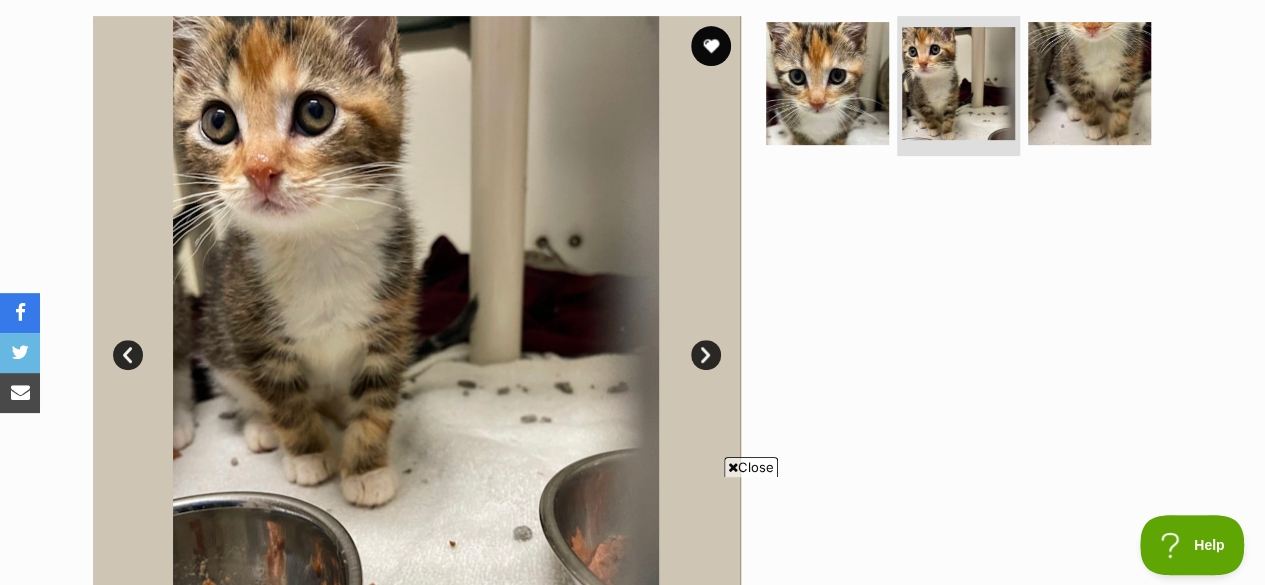 click on "Next" at bounding box center [706, 355] 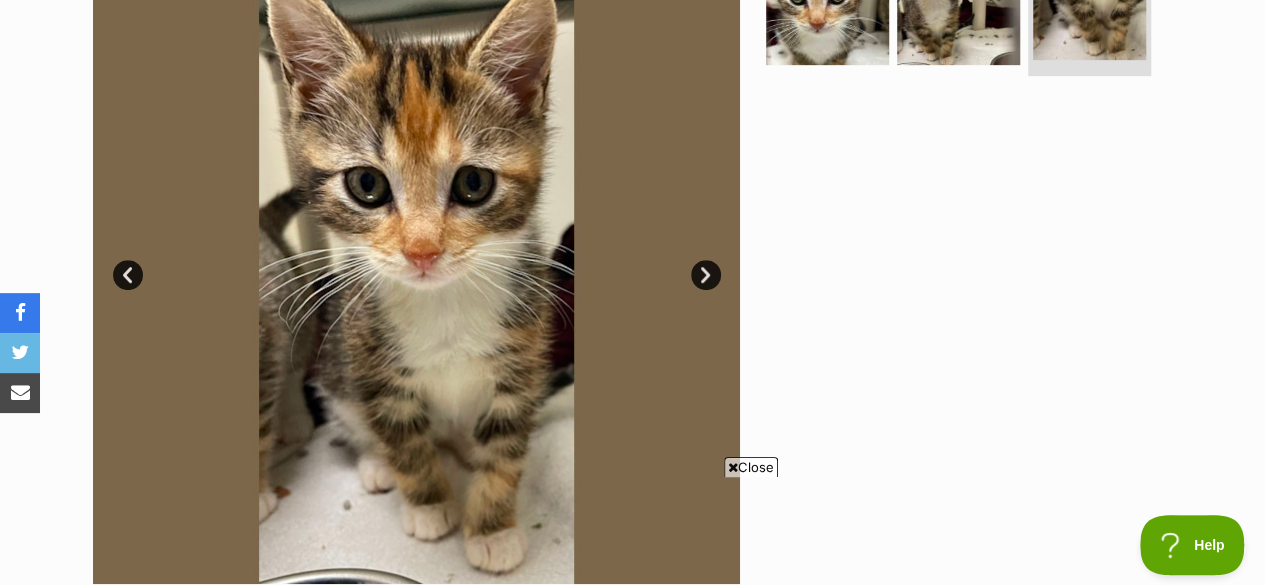scroll, scrollTop: 600, scrollLeft: 0, axis: vertical 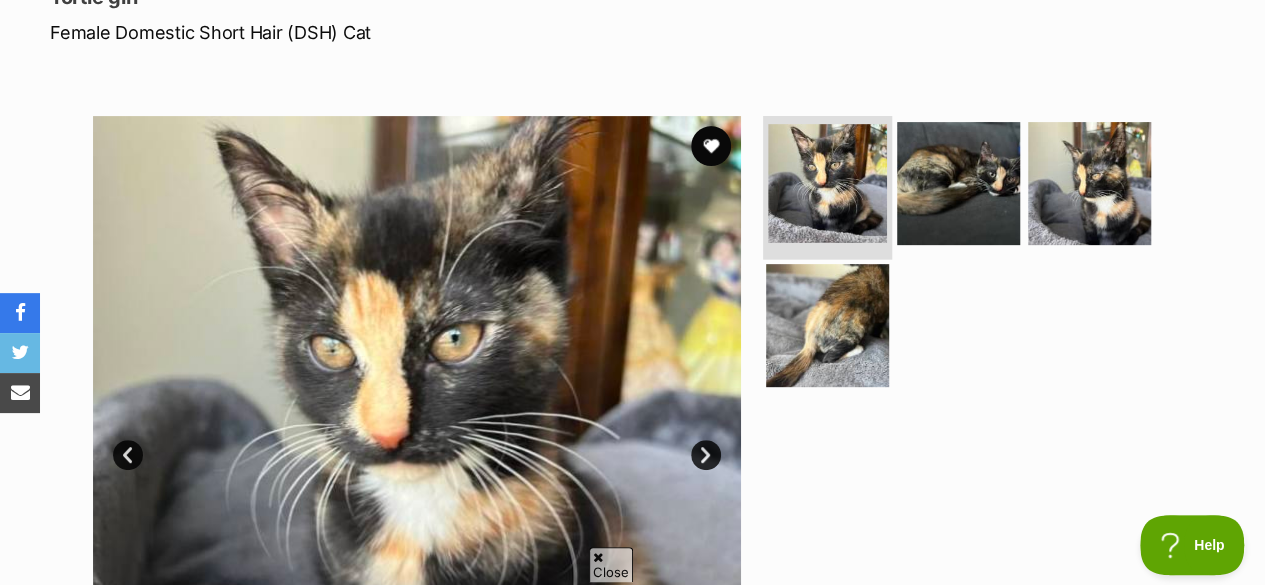 click at bounding box center [827, 183] 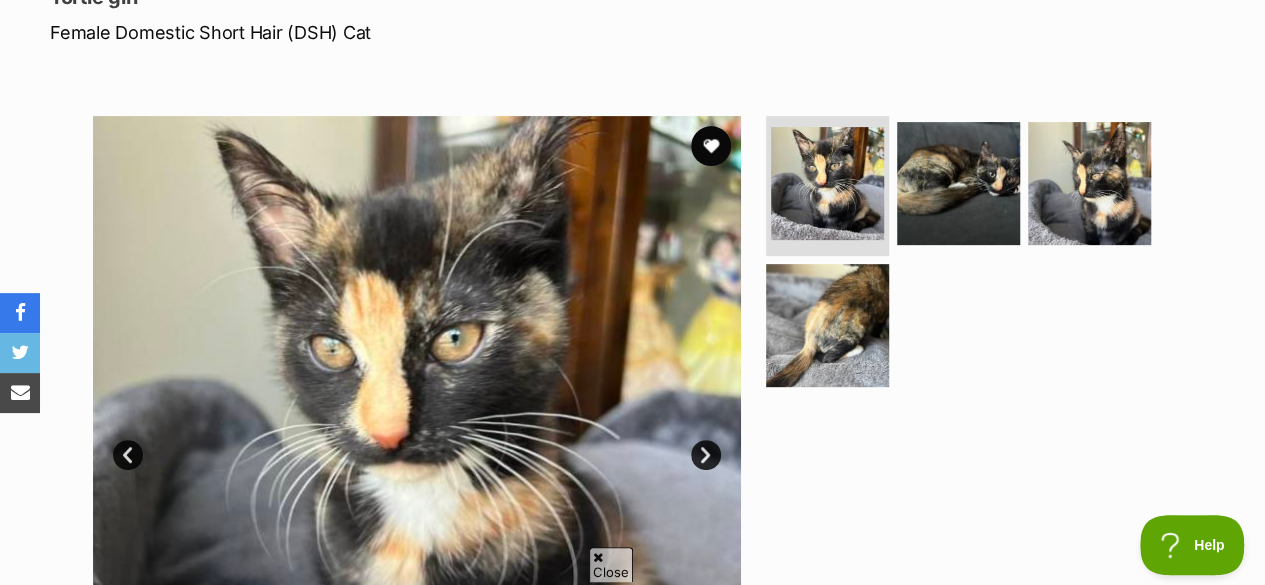 scroll, scrollTop: 0, scrollLeft: 0, axis: both 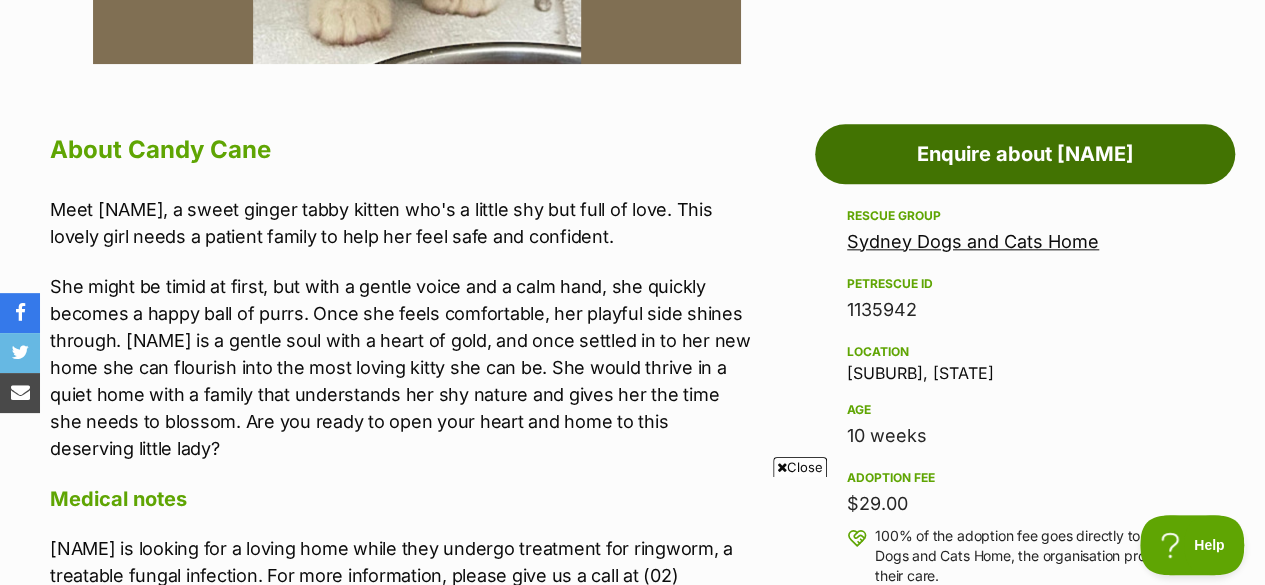 click on "Enquire about [NAME]" at bounding box center (1025, 154) 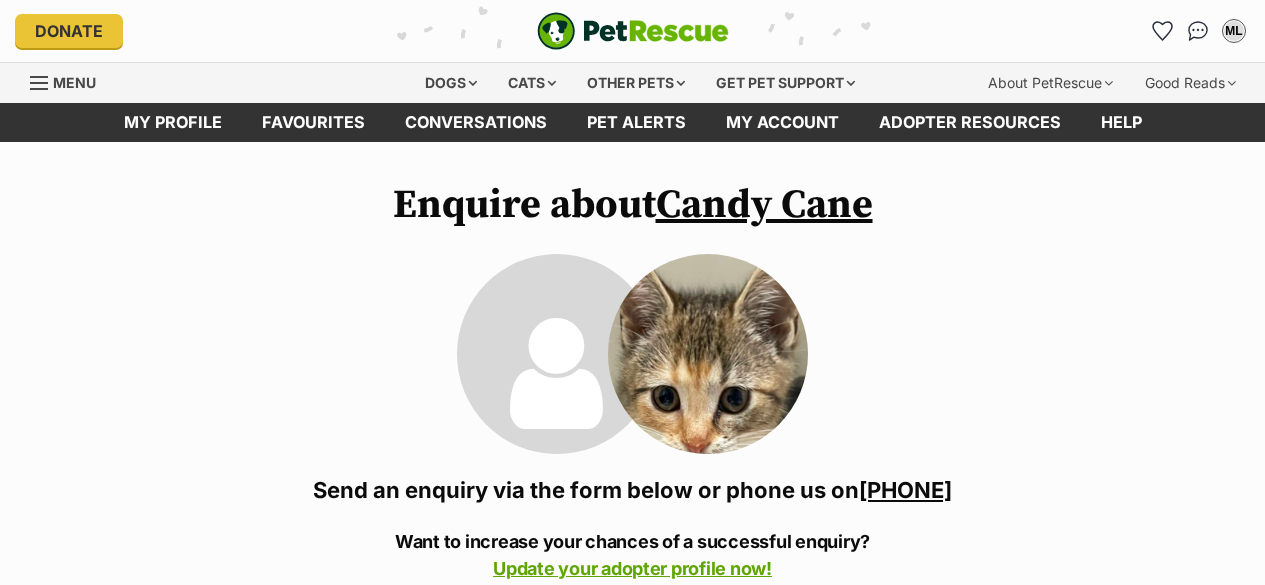 scroll, scrollTop: 0, scrollLeft: 0, axis: both 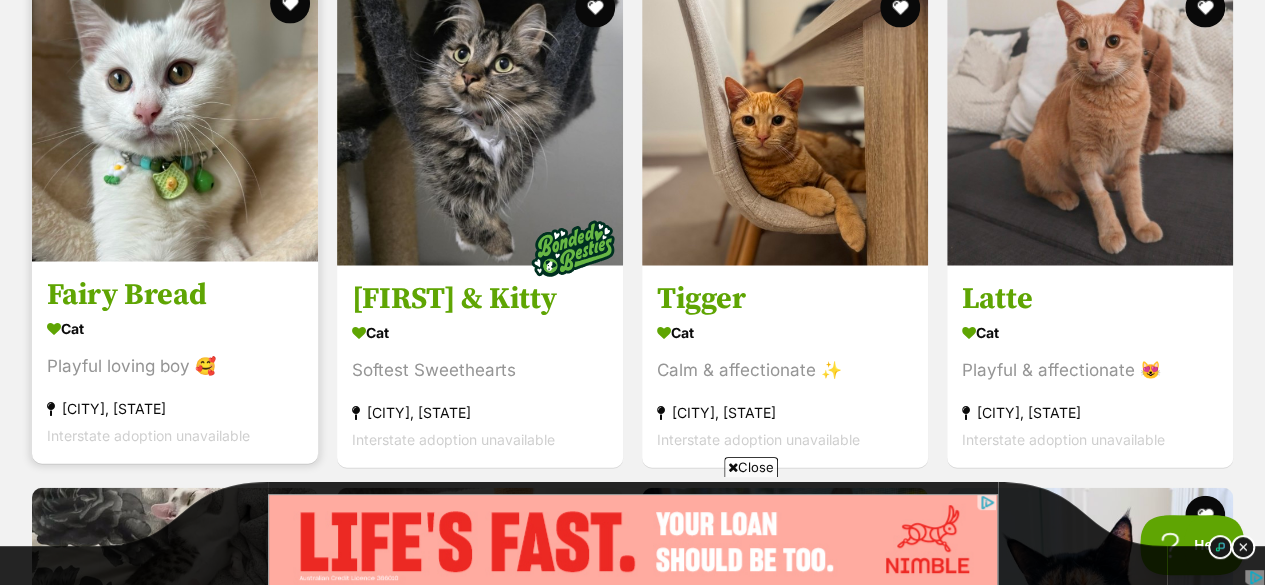click on "Fairy Bread" at bounding box center [175, 296] 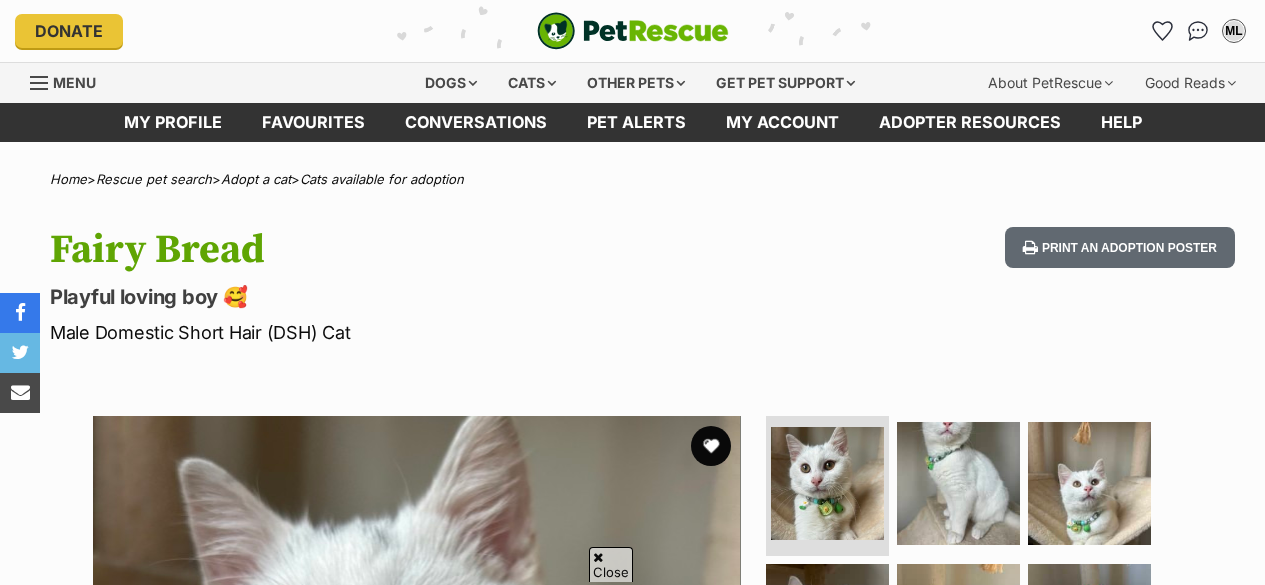 scroll, scrollTop: 500, scrollLeft: 0, axis: vertical 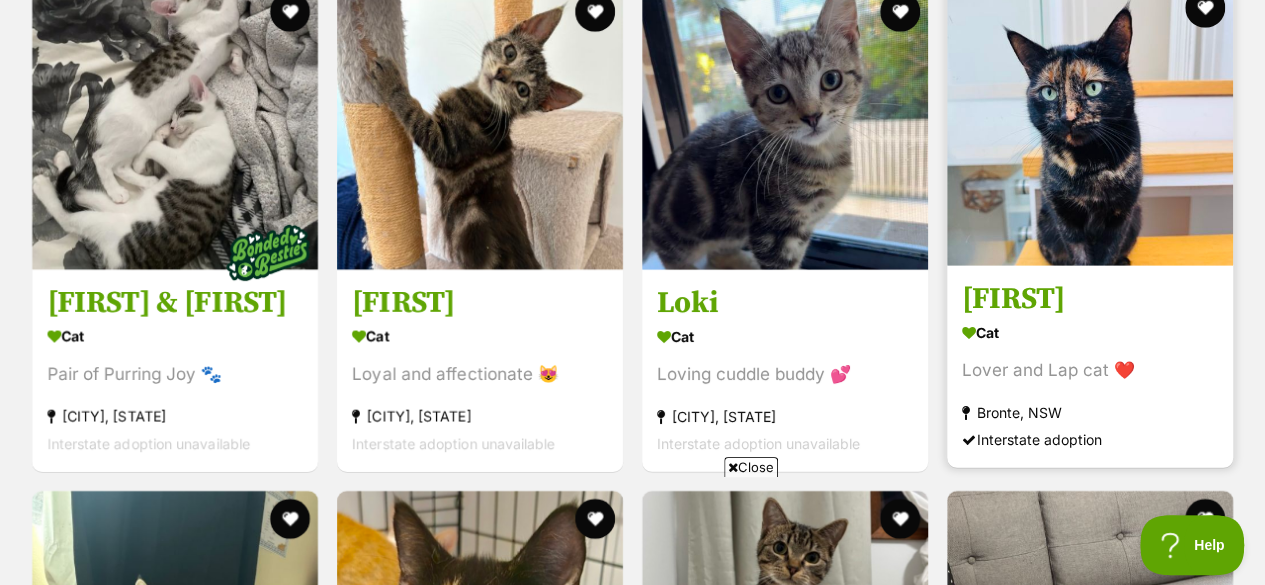 click on "[PERSON]" at bounding box center (1090, 299) 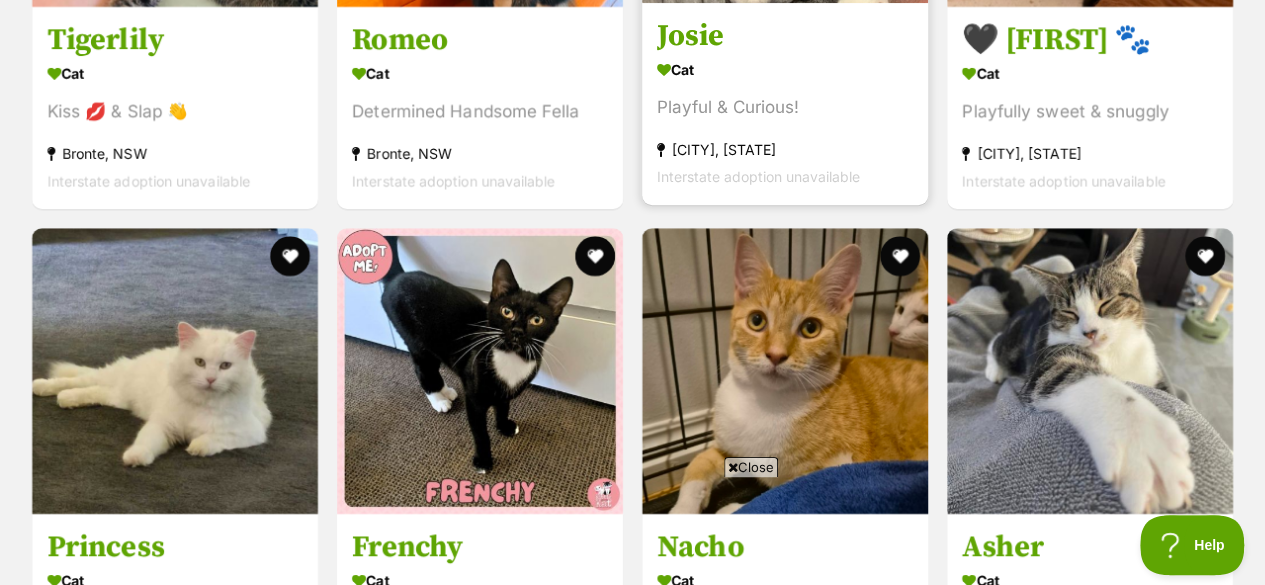 scroll, scrollTop: 4813, scrollLeft: 0, axis: vertical 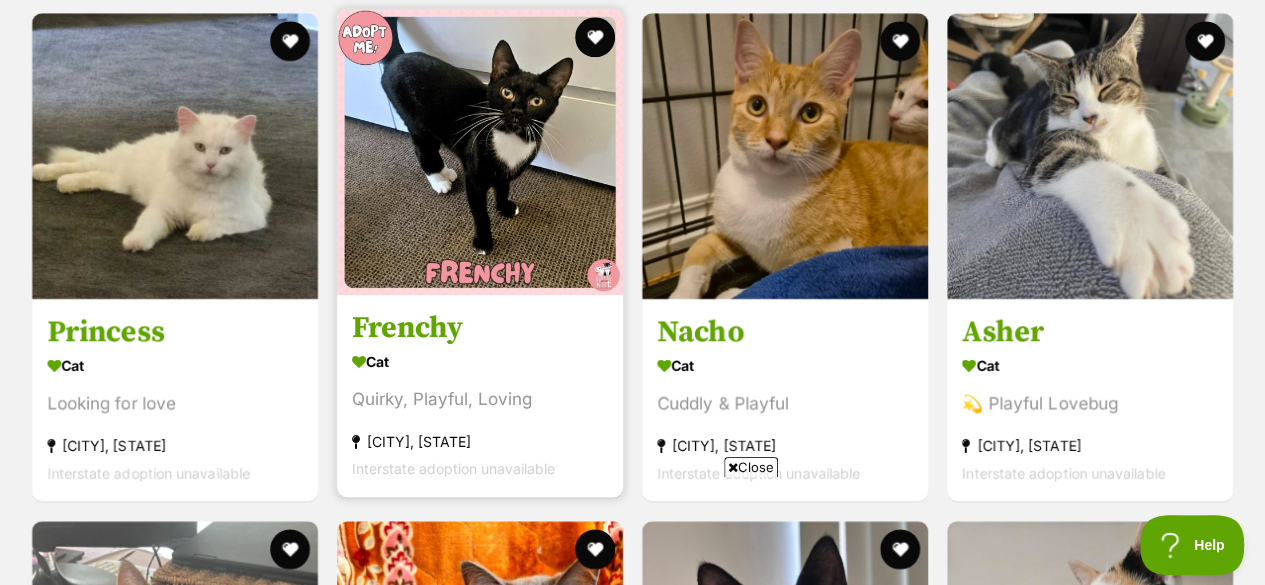 click on "Frenchy" at bounding box center (480, 329) 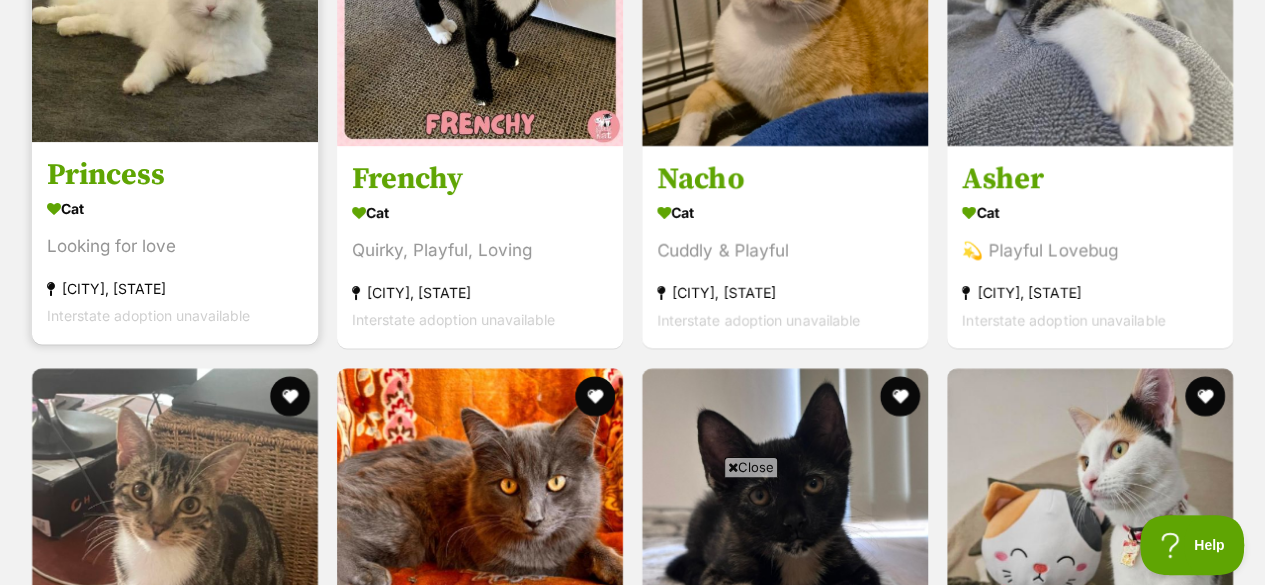 scroll, scrollTop: 4813, scrollLeft: 0, axis: vertical 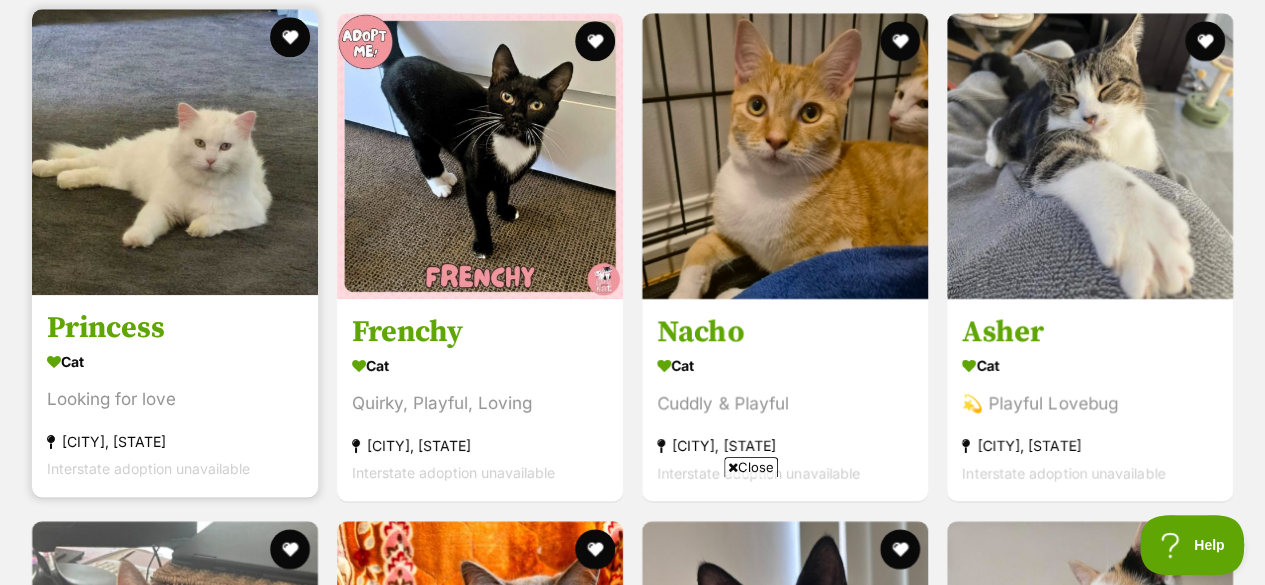 click at bounding box center [175, 152] 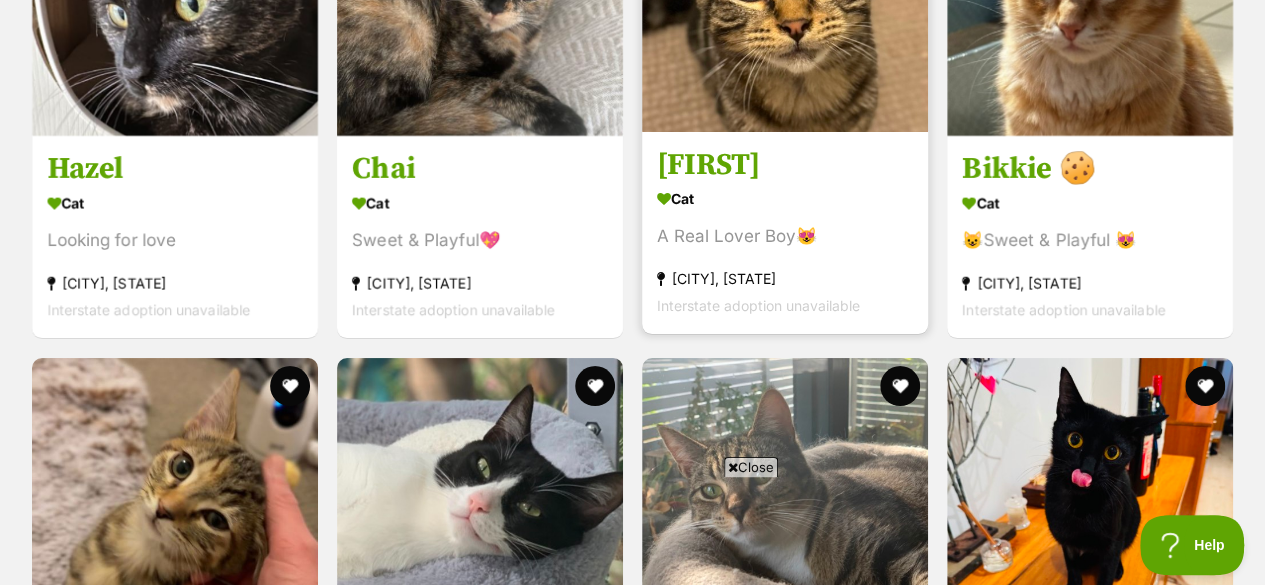 scroll, scrollTop: 7413, scrollLeft: 0, axis: vertical 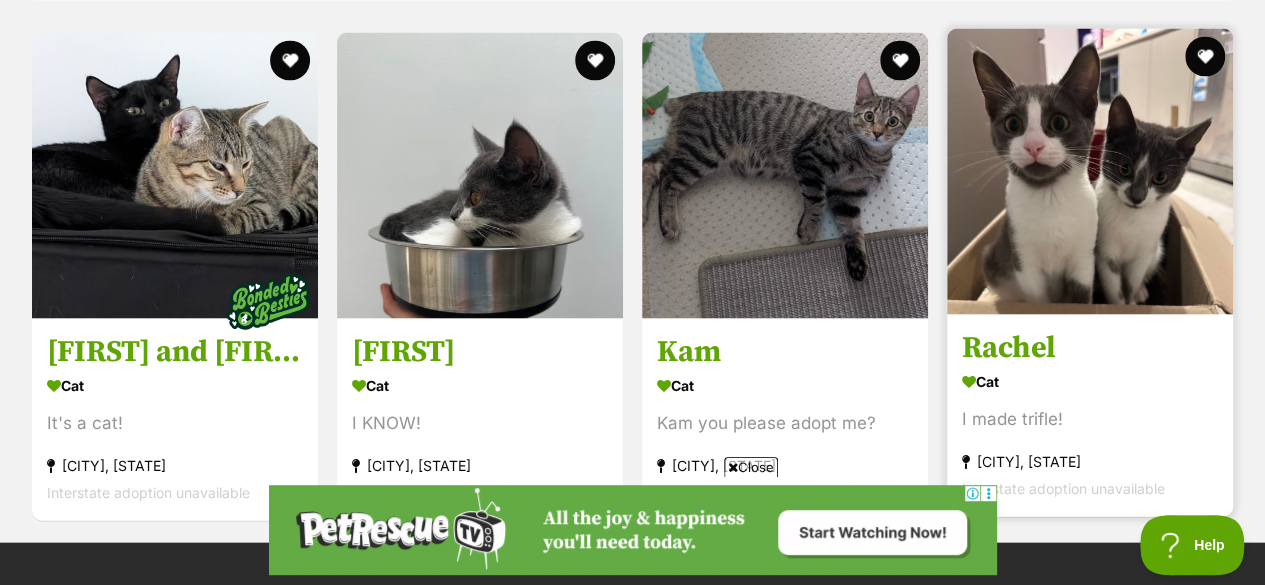 click on "Rachel" at bounding box center [1090, 348] 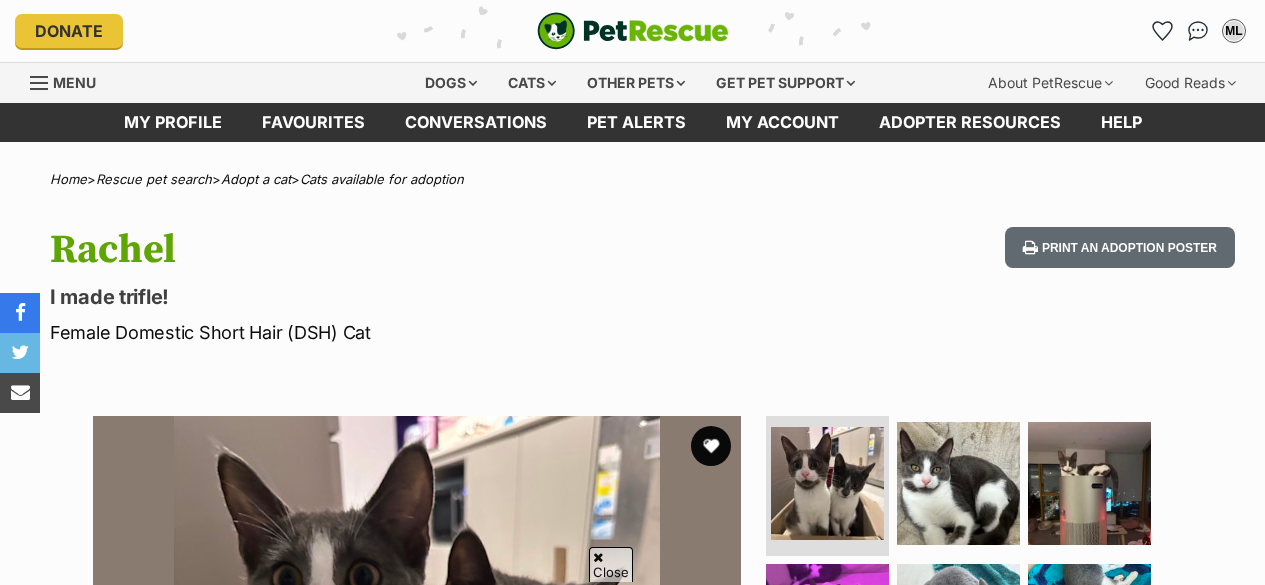 scroll, scrollTop: 500, scrollLeft: 0, axis: vertical 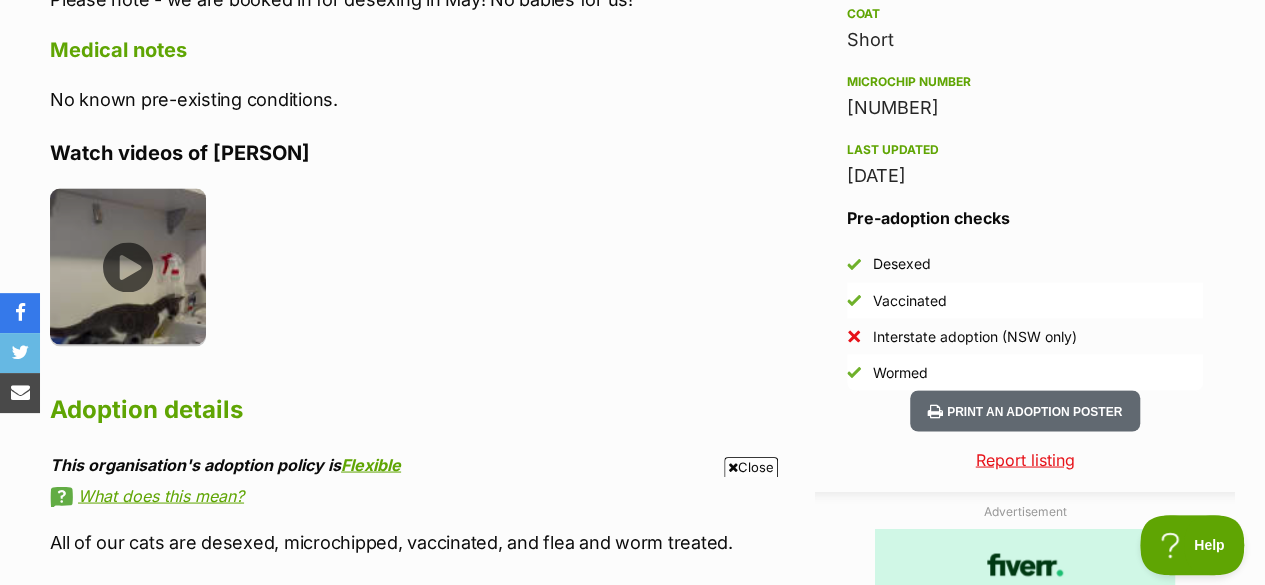 click at bounding box center [128, 266] 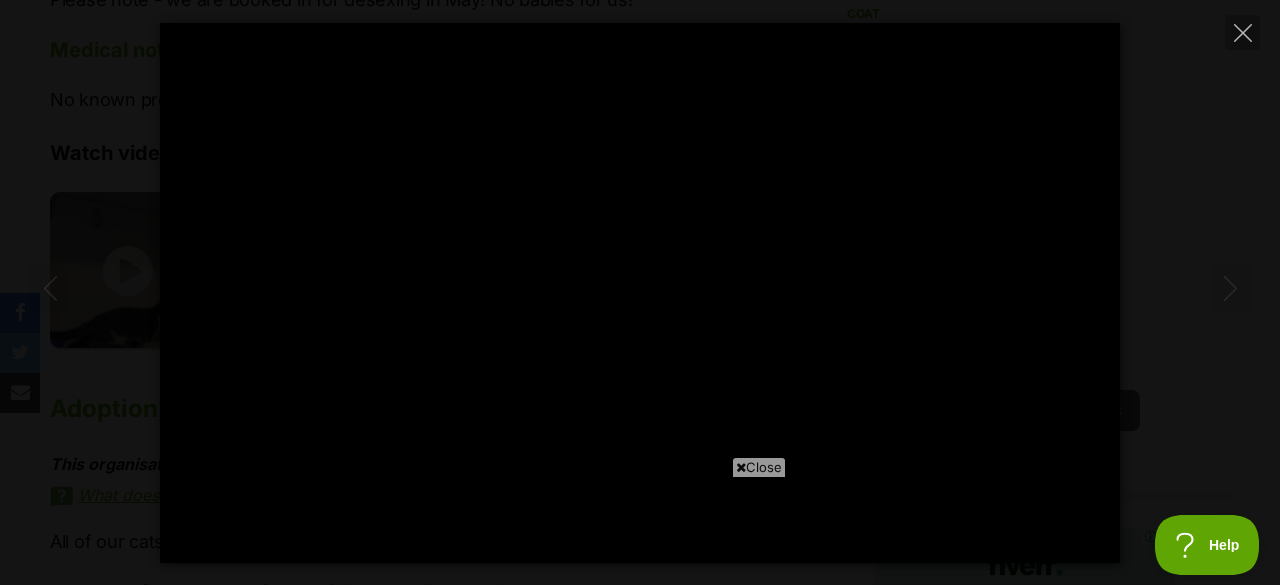 type on "100" 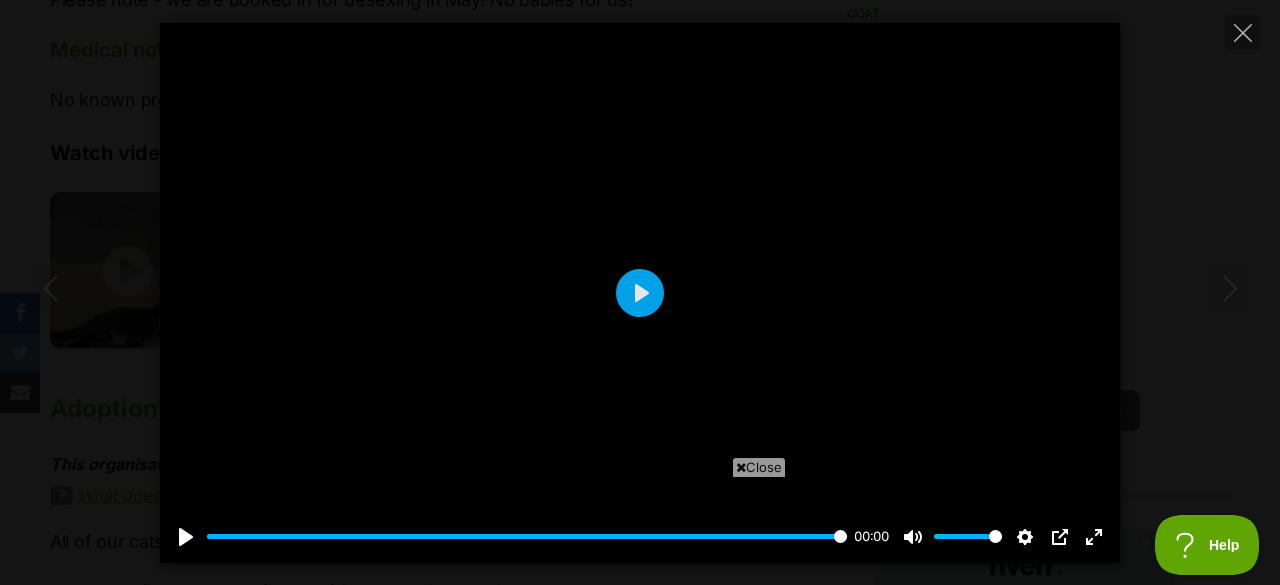 drag, startPoint x: 1230, startPoint y: 37, endPoint x: 1180, endPoint y: 45, distance: 50.635956 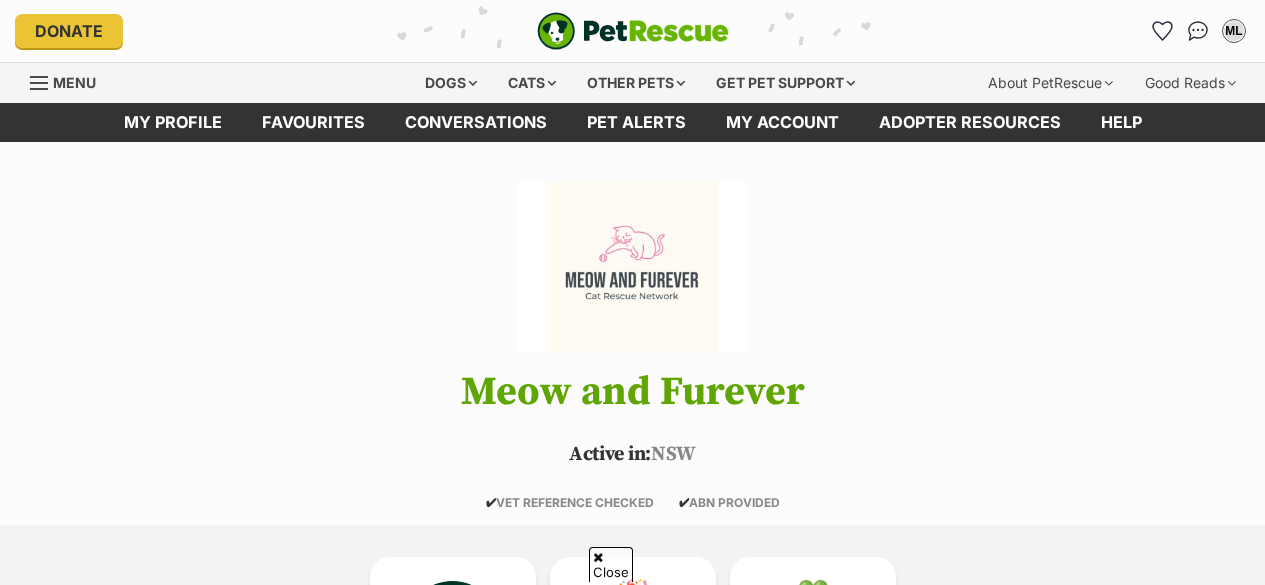 scroll, scrollTop: 1881, scrollLeft: 0, axis: vertical 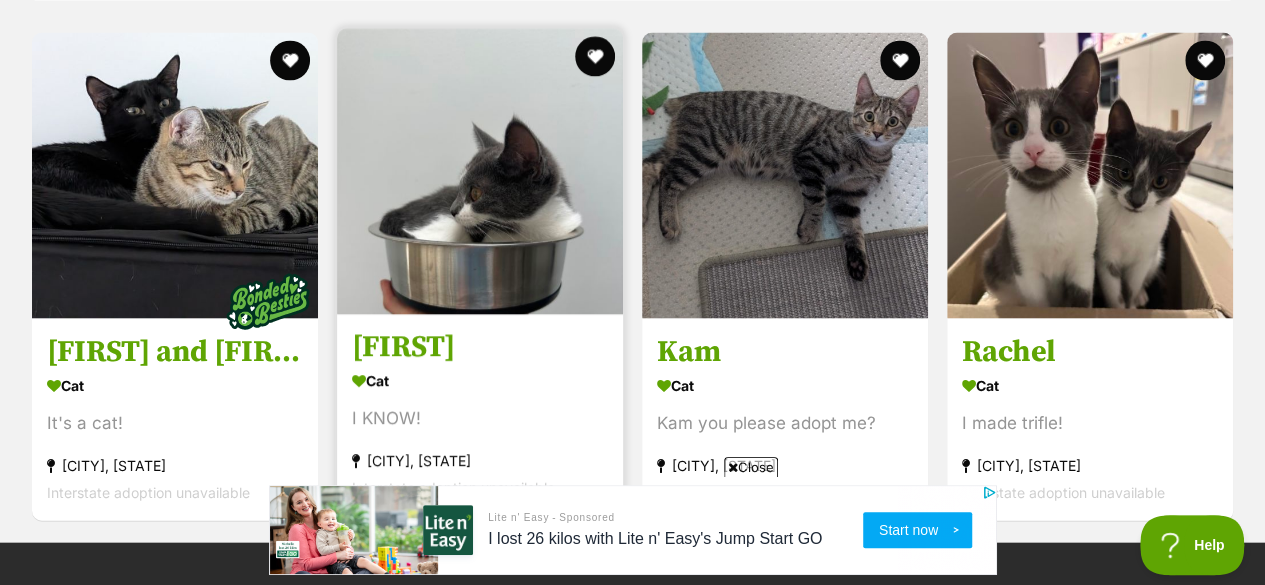 click on "[FIRST]
[ANIMAL]
I KNOW!
[CITY], [STATE]
Interstate adoption unavailable" at bounding box center [480, 415] 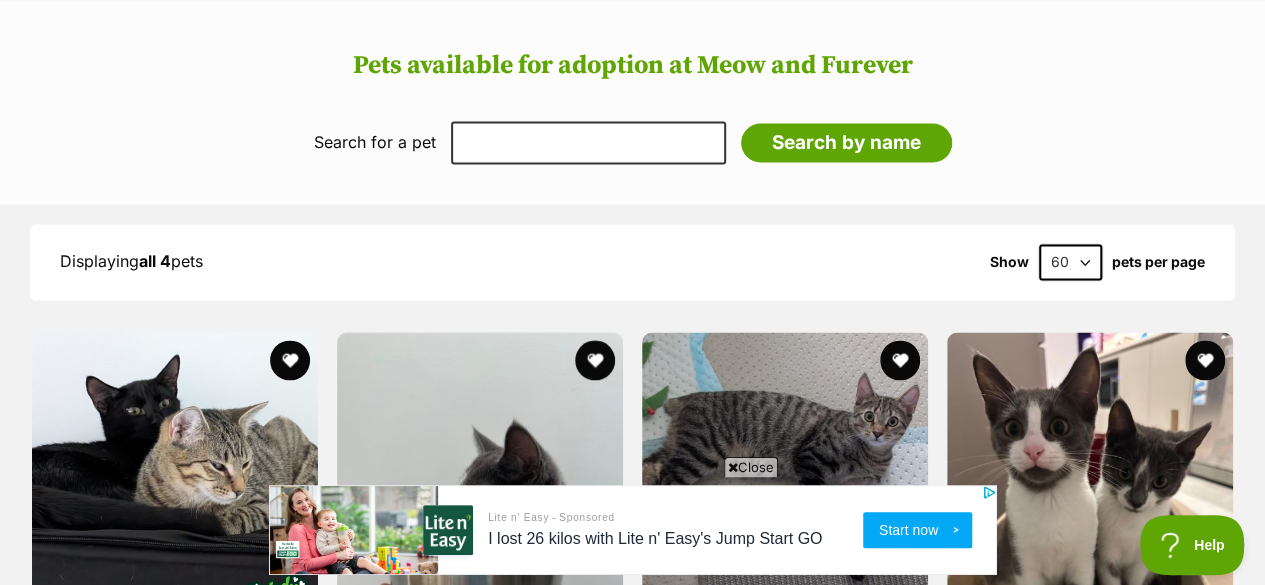 scroll, scrollTop: 1400, scrollLeft: 0, axis: vertical 